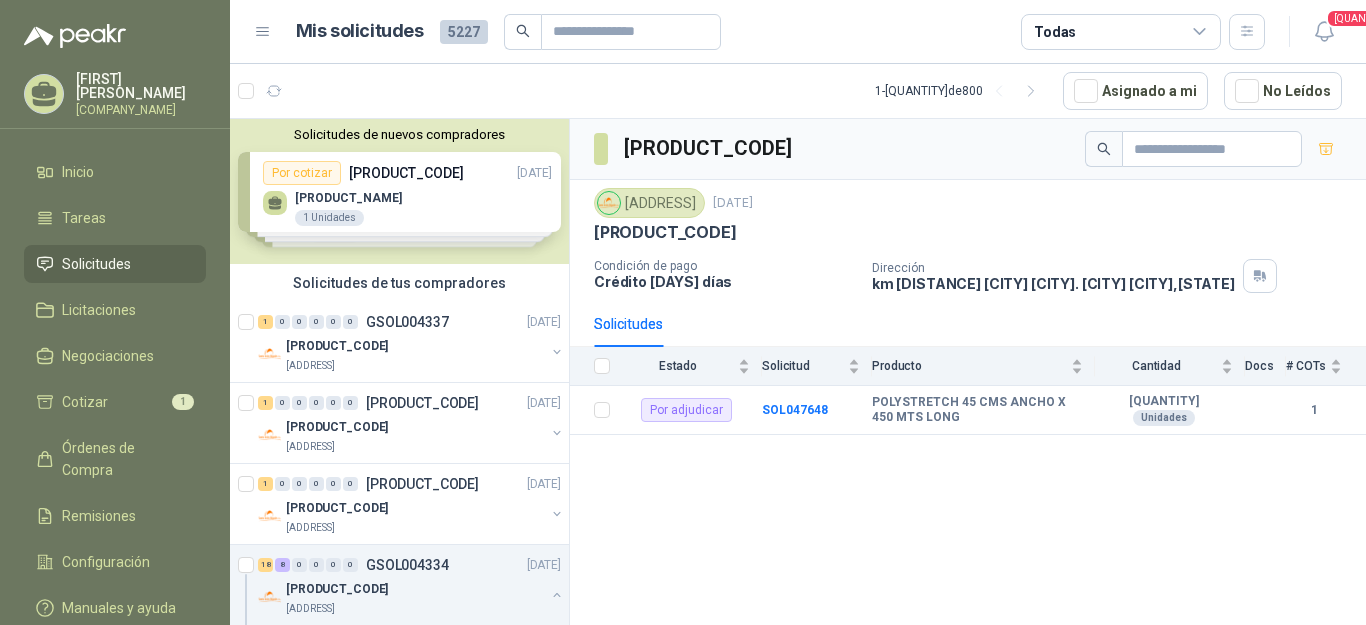 scroll, scrollTop: 0, scrollLeft: 0, axis: both 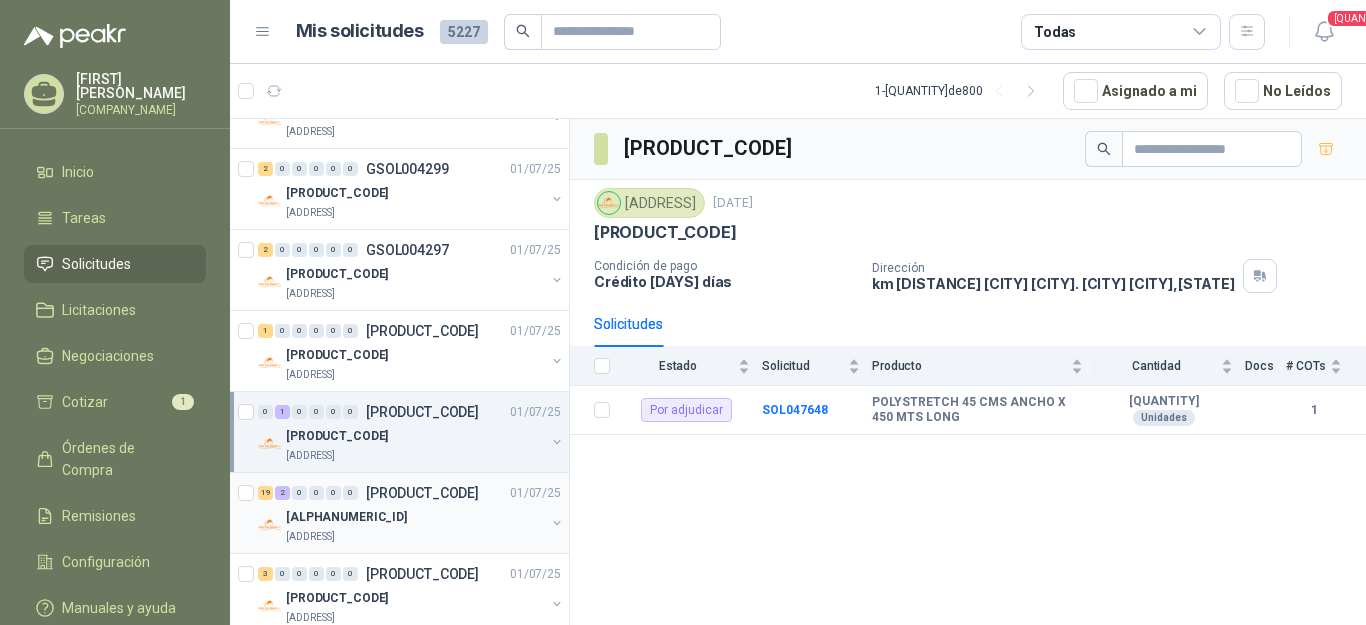 click on "[ALPHANUMERIC_ID]" at bounding box center [346, 517] 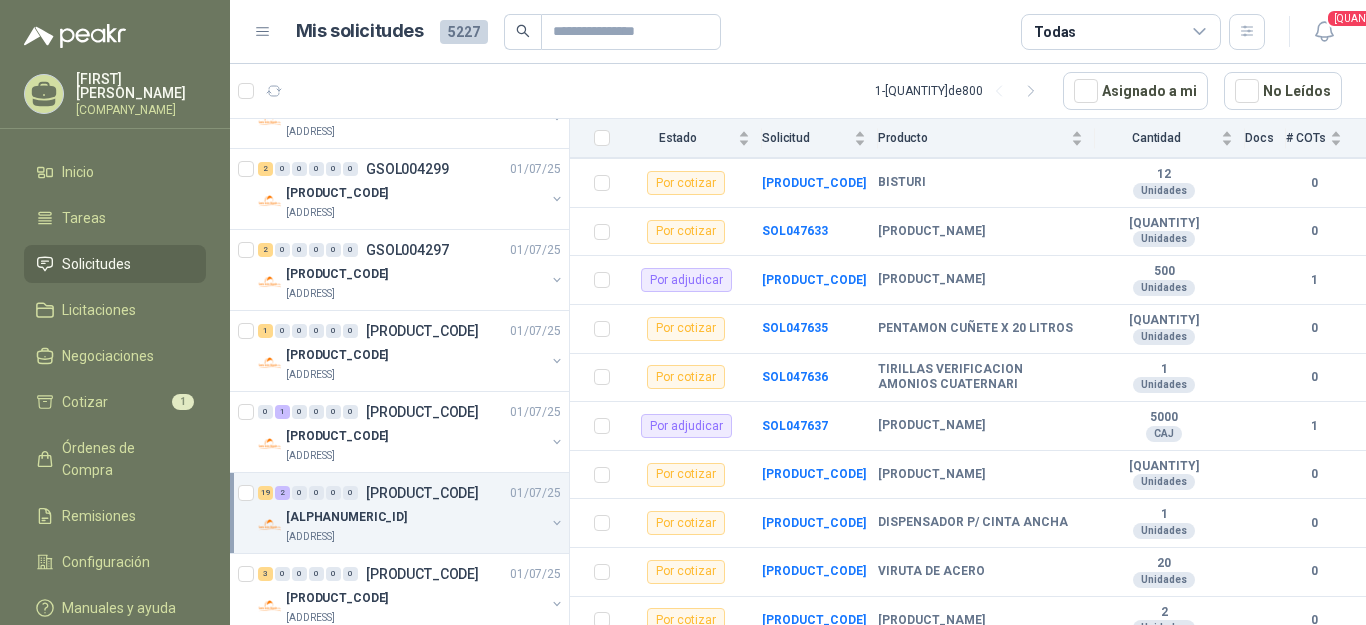 scroll, scrollTop: 548, scrollLeft: 0, axis: vertical 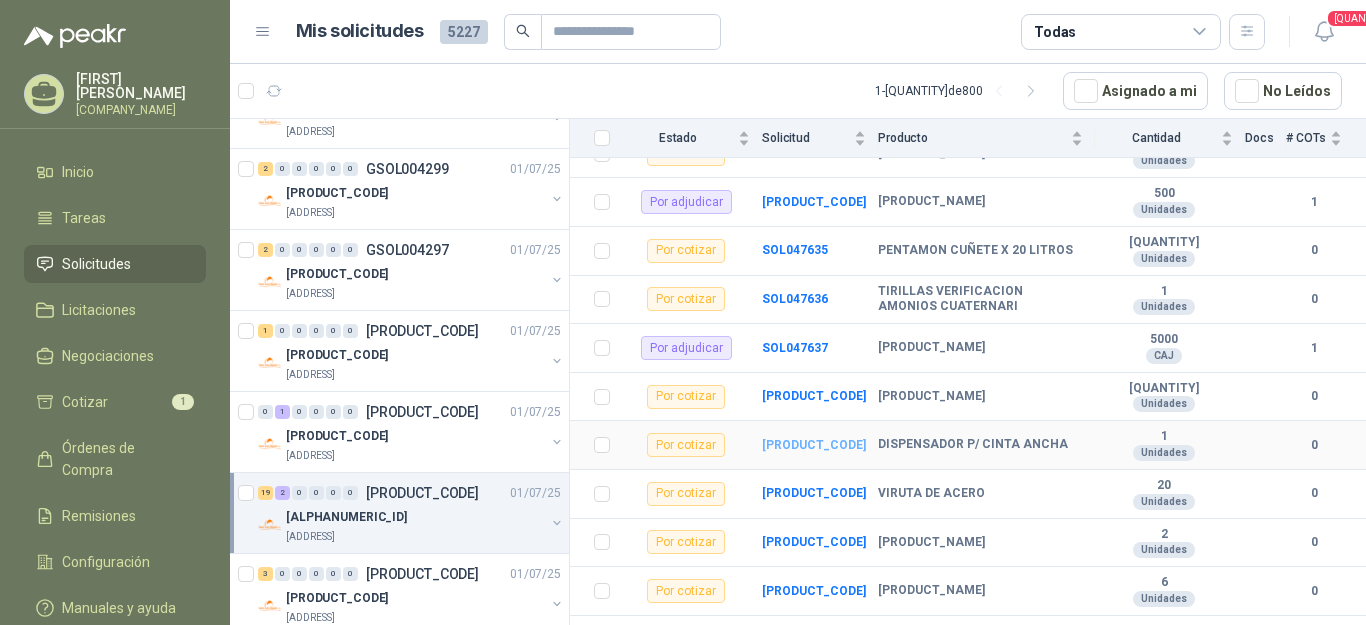 click on "[PRODUCT_CODE]" at bounding box center (814, 445) 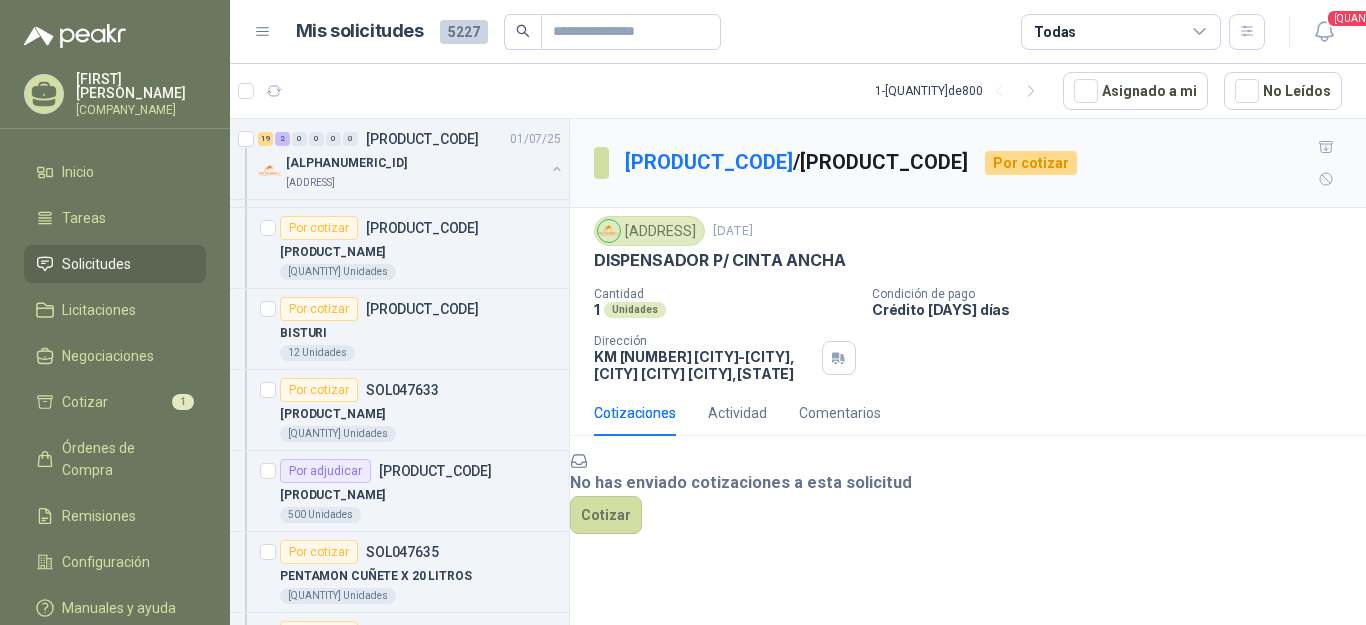 scroll, scrollTop: 6249, scrollLeft: 0, axis: vertical 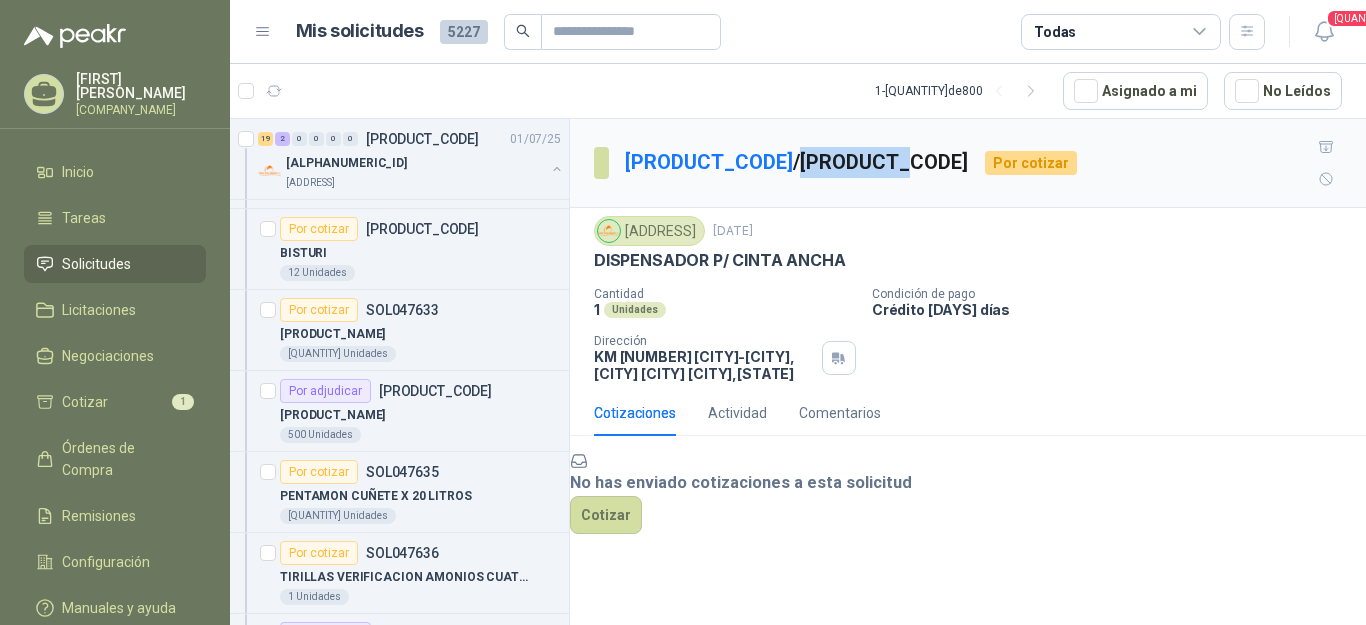 drag, startPoint x: 761, startPoint y: 143, endPoint x: 866, endPoint y: 143, distance: 105 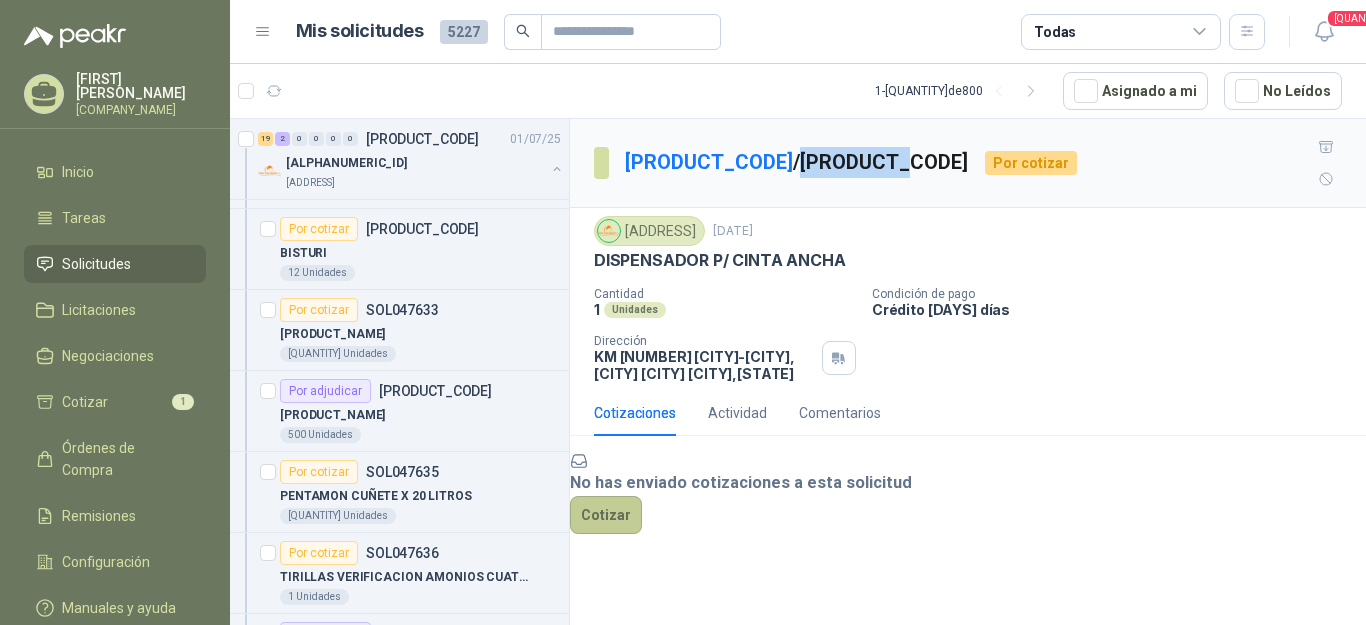 click on "Cotizar" at bounding box center [606, 515] 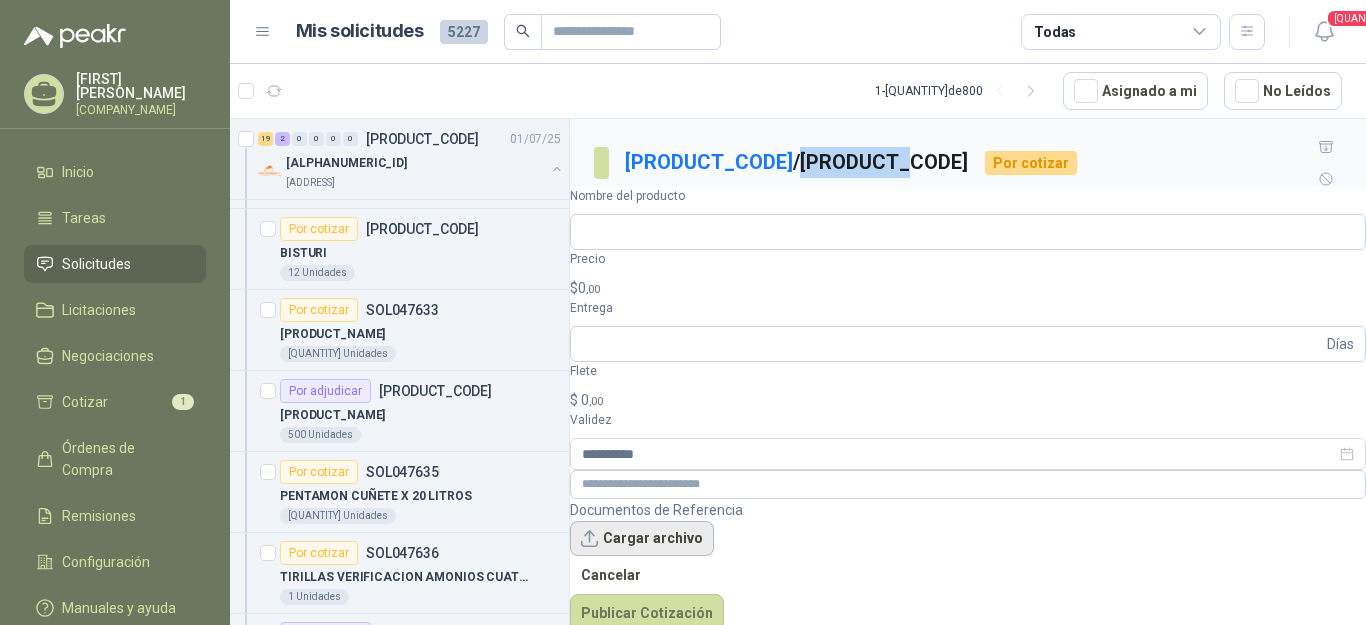 click on "Cargar archivo" at bounding box center [642, 539] 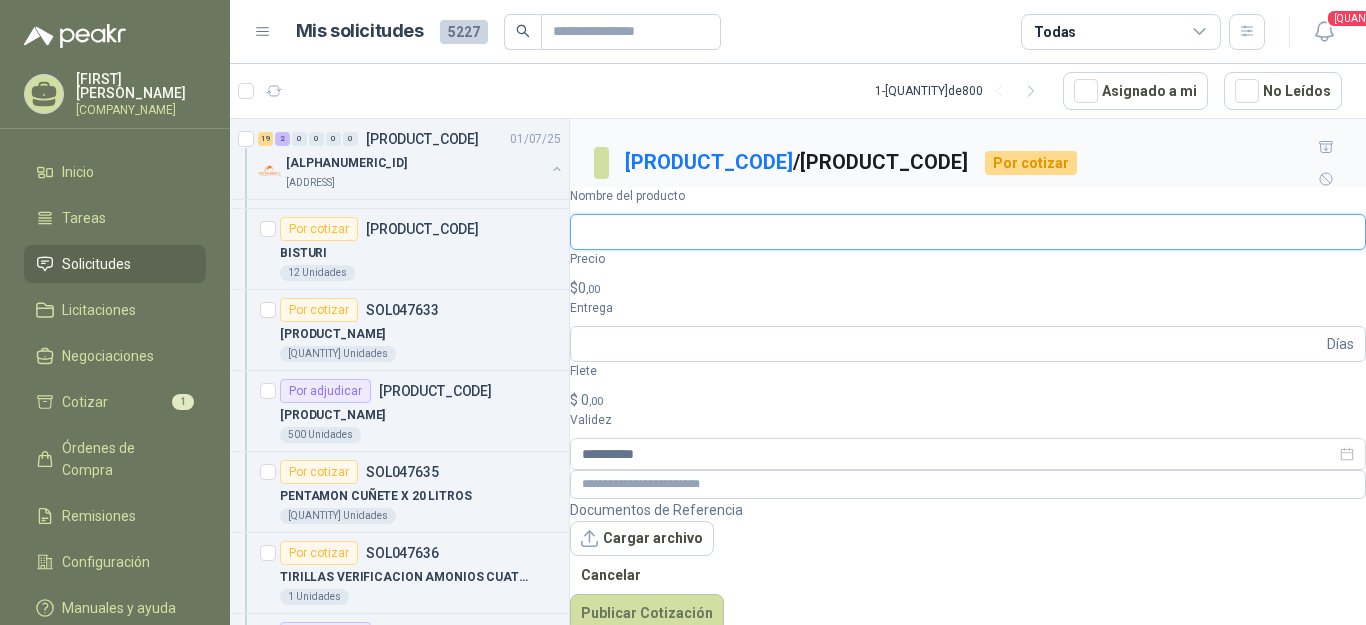 click on "Nombre del producto" at bounding box center (968, 232) 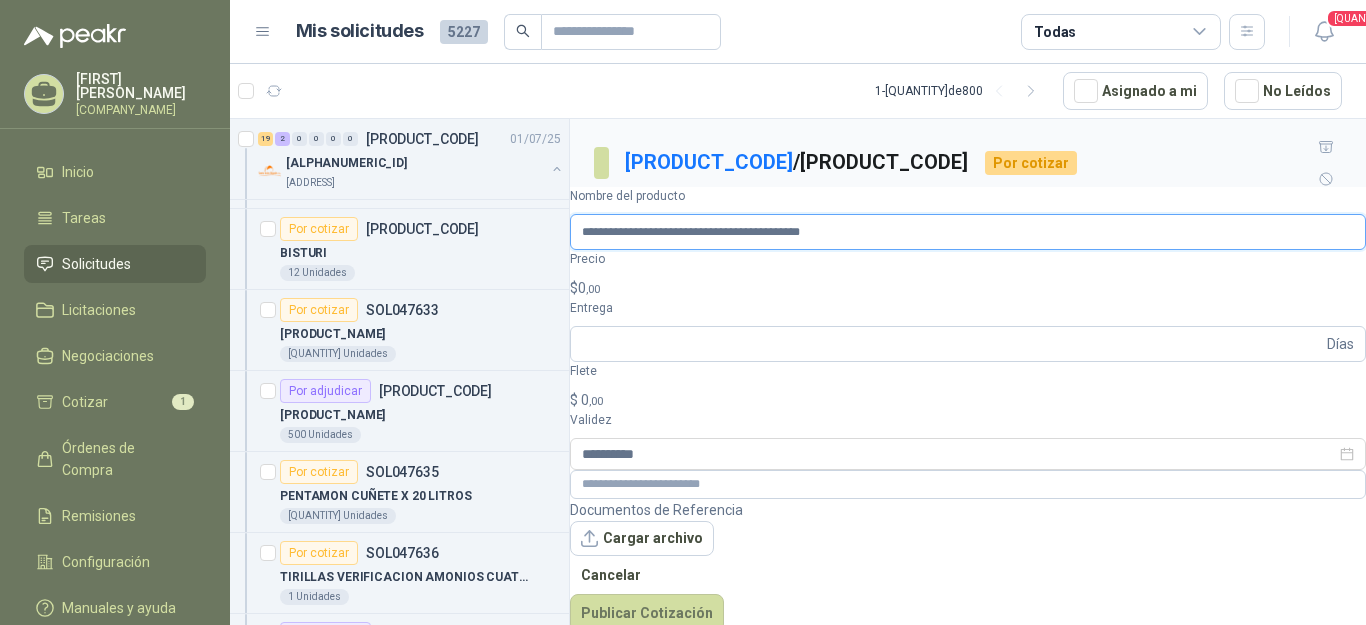 type on "**********" 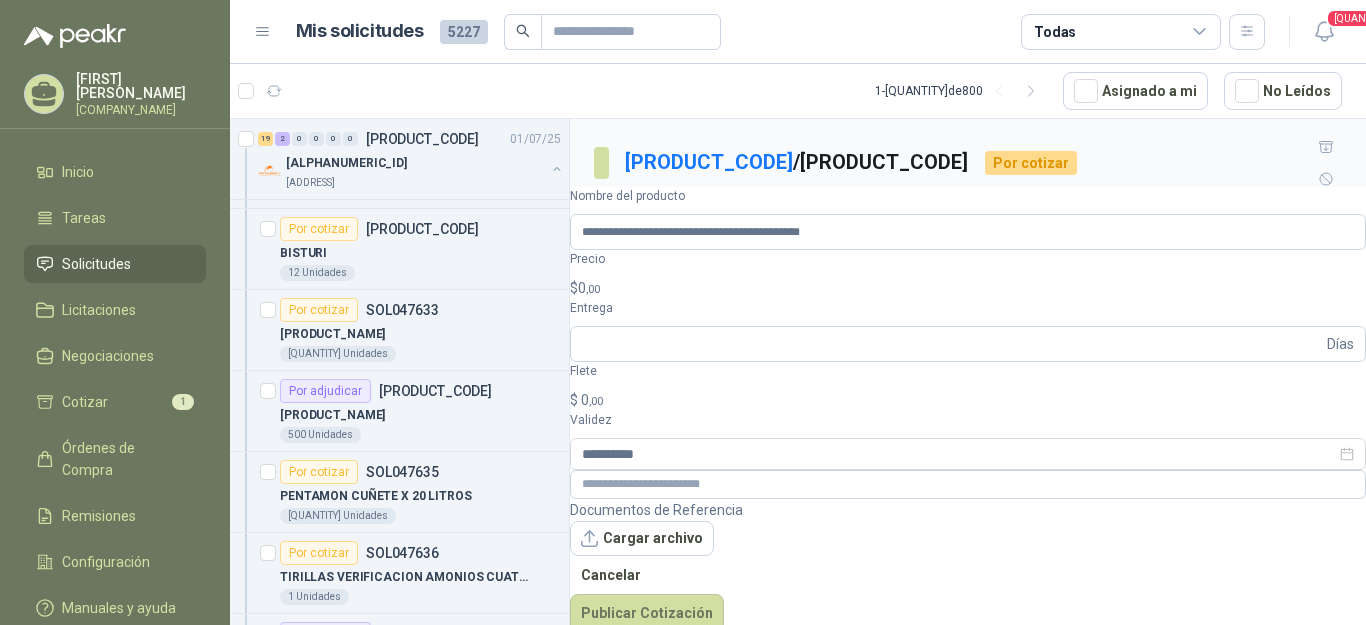 click on "$ [PRICE]" at bounding box center (968, 288) 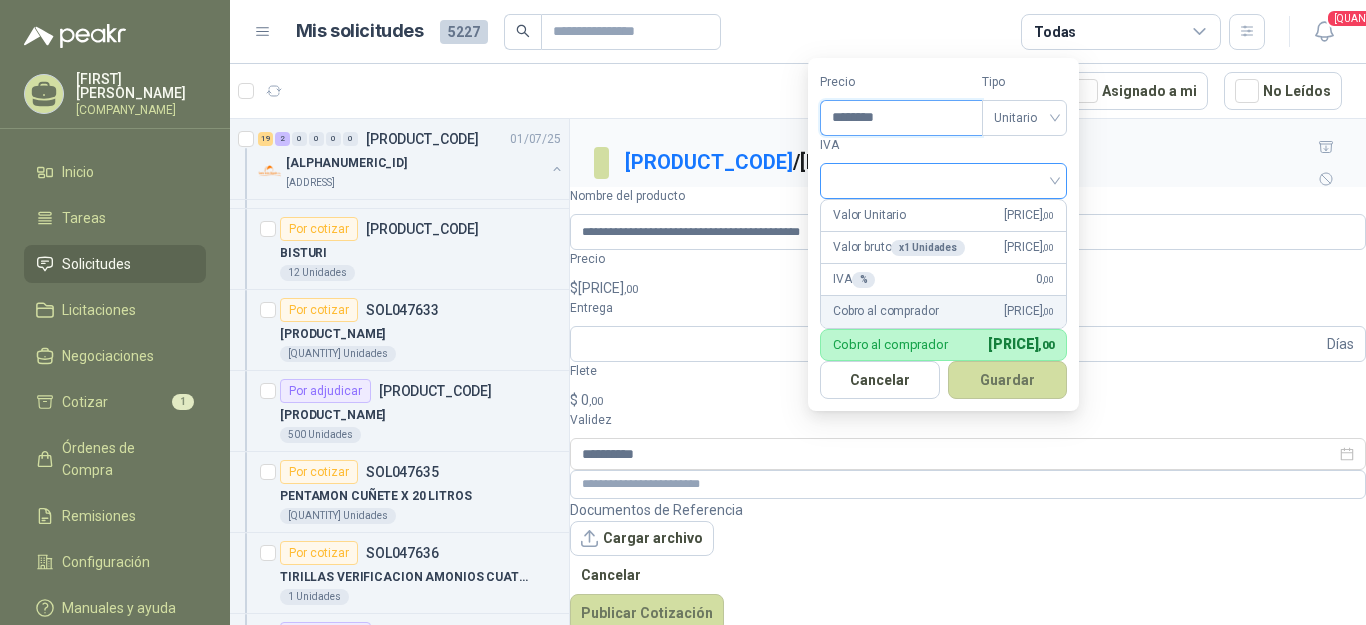 type on "********" 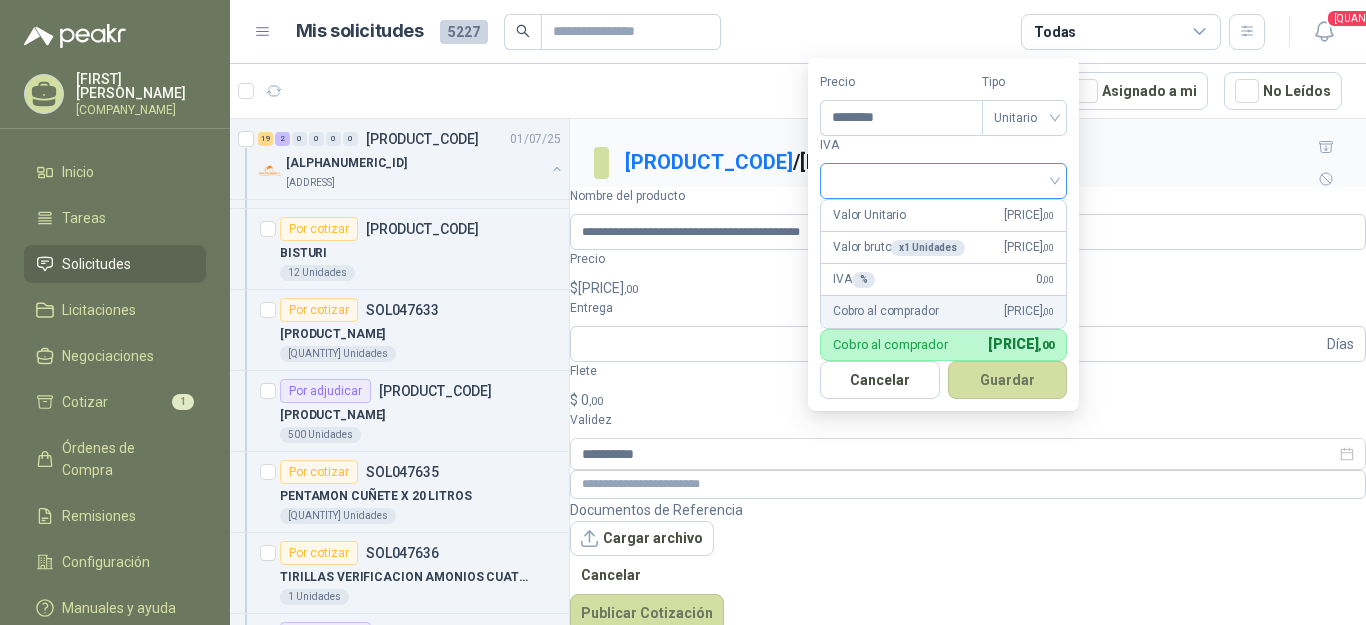 click at bounding box center [943, 179] 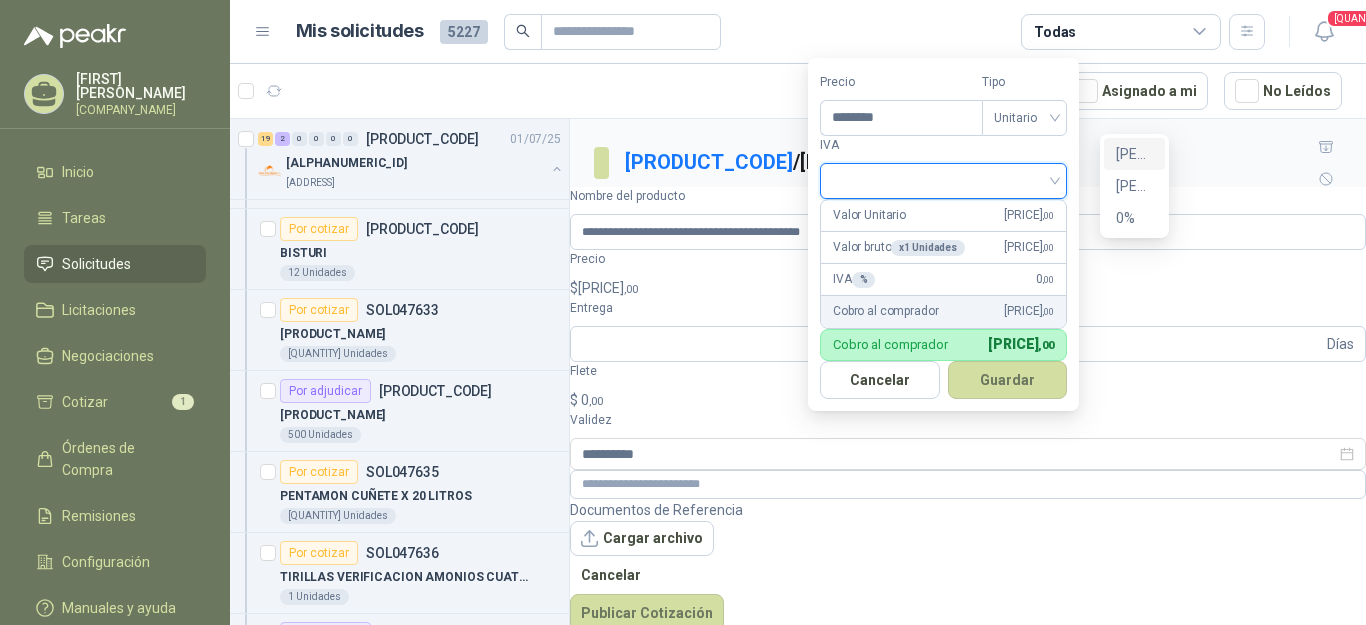 click on "[PERCENTAGE]%" at bounding box center [1134, 154] 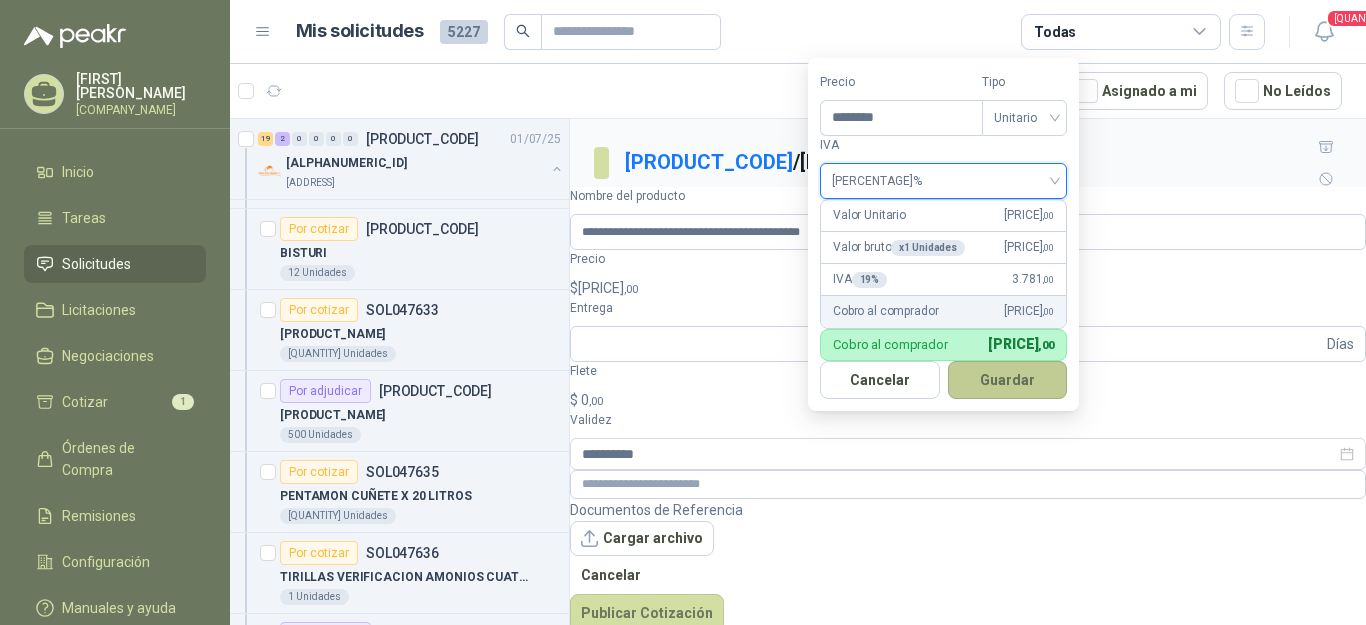 click on "Guardar" at bounding box center [1008, 380] 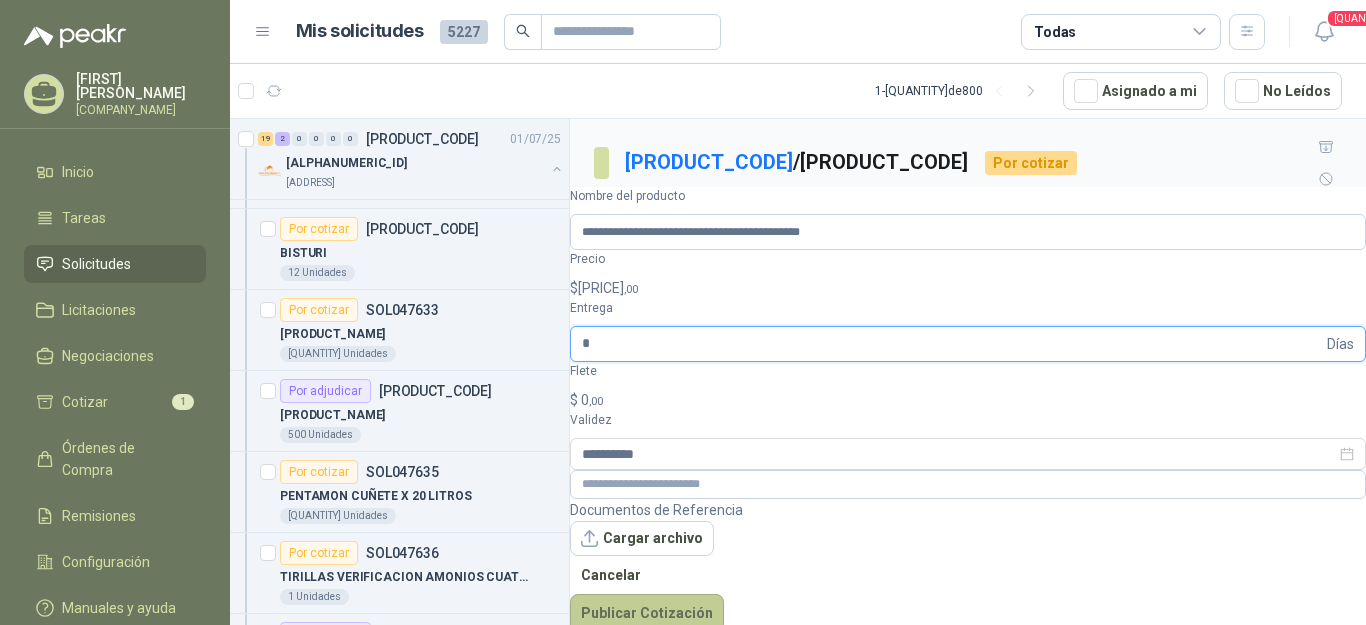 type on "*" 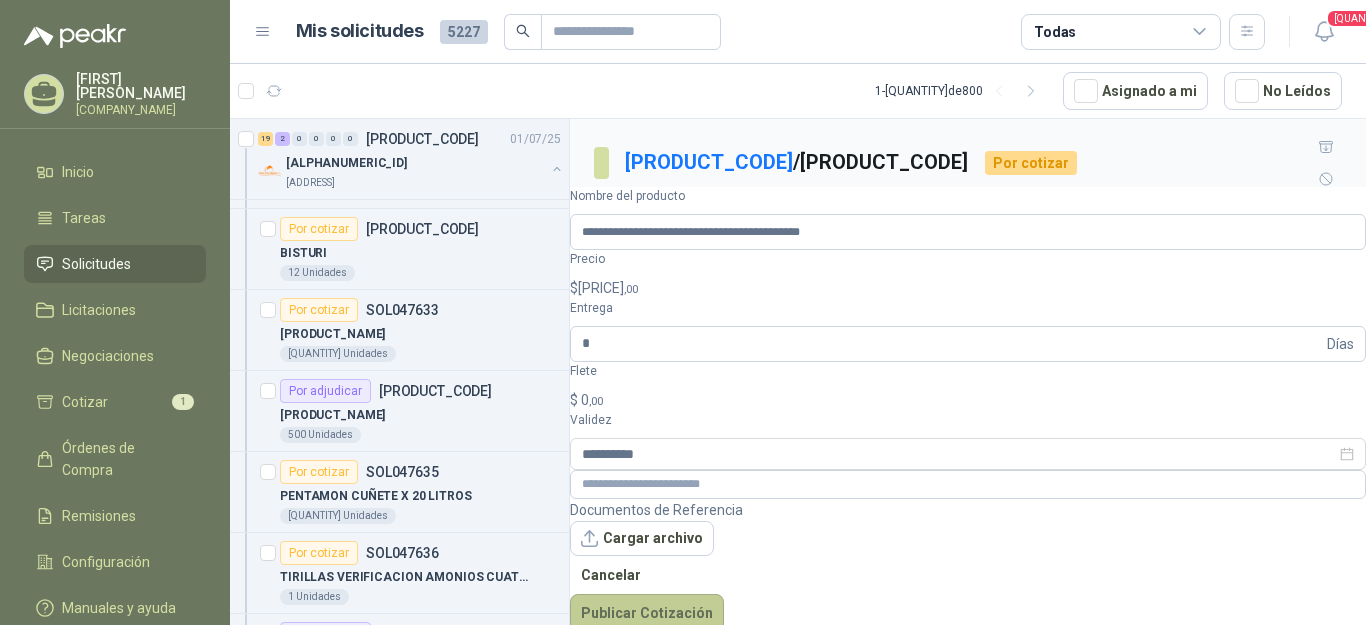 click on "Publicar Cotización" at bounding box center [647, 613] 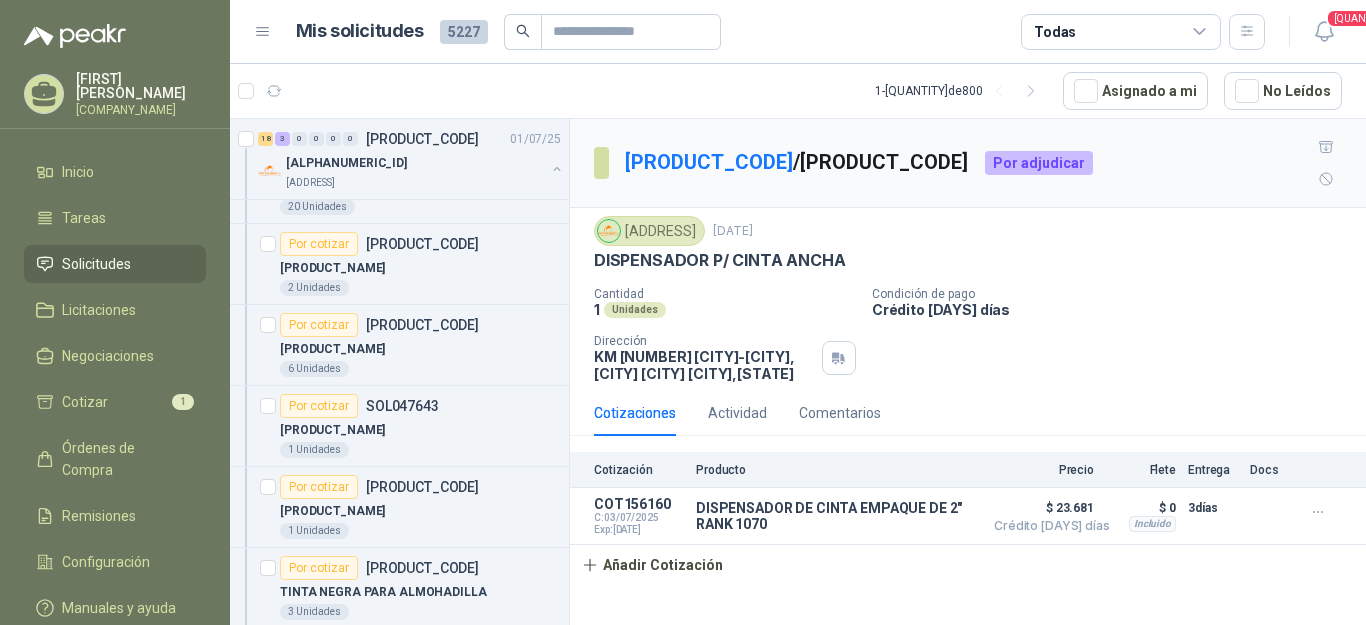 scroll, scrollTop: 6983, scrollLeft: 0, axis: vertical 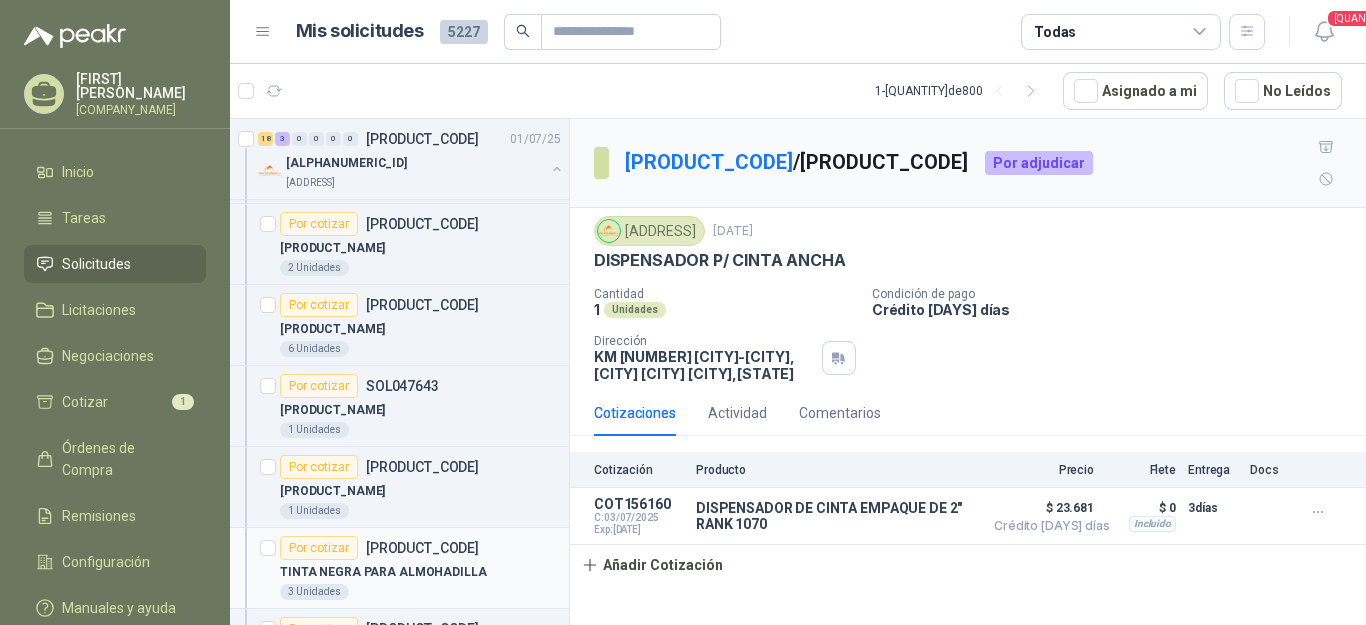 click on "TINTA NEGRA PARA ALMOHADILLA" at bounding box center [383, 572] 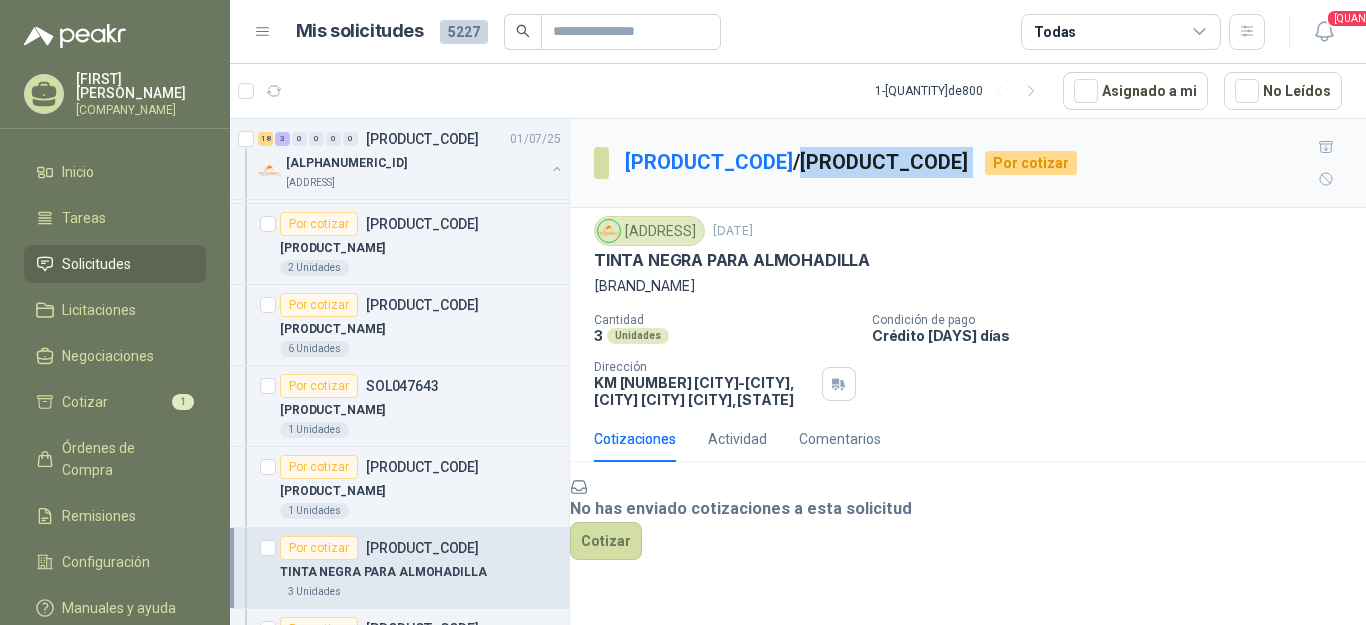 drag, startPoint x: 761, startPoint y: 143, endPoint x: 877, endPoint y: 156, distance: 116.72617 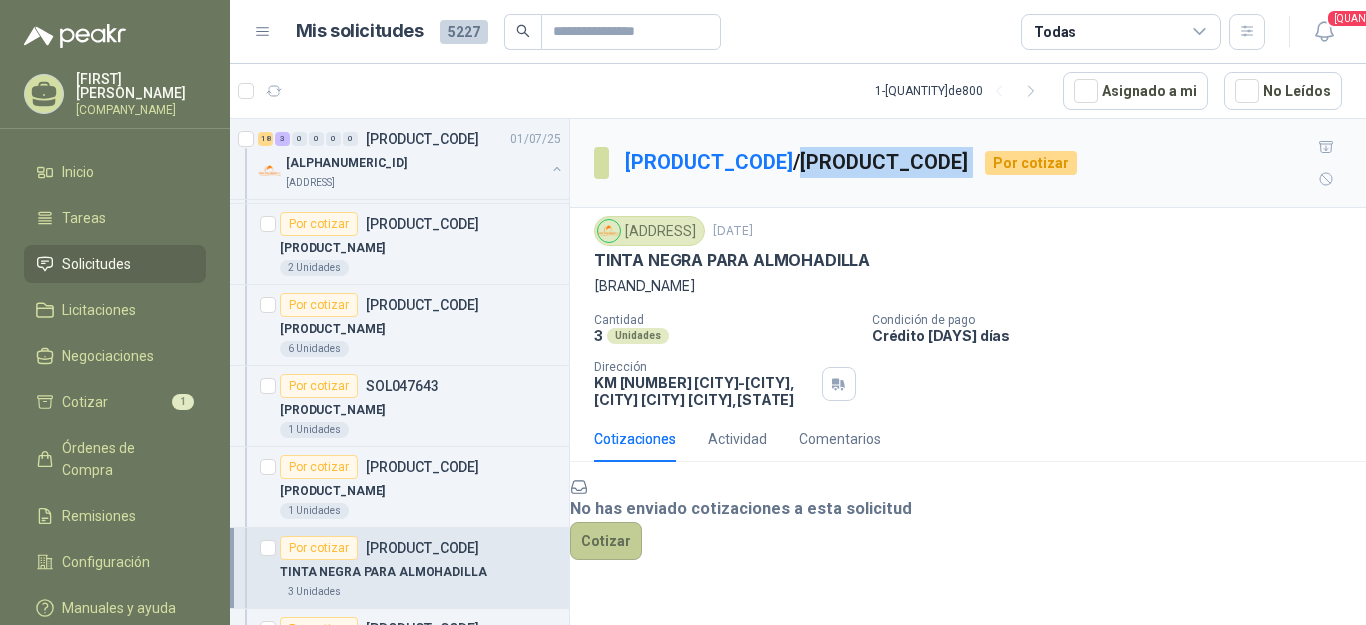 click on "Cotizar" at bounding box center [606, 541] 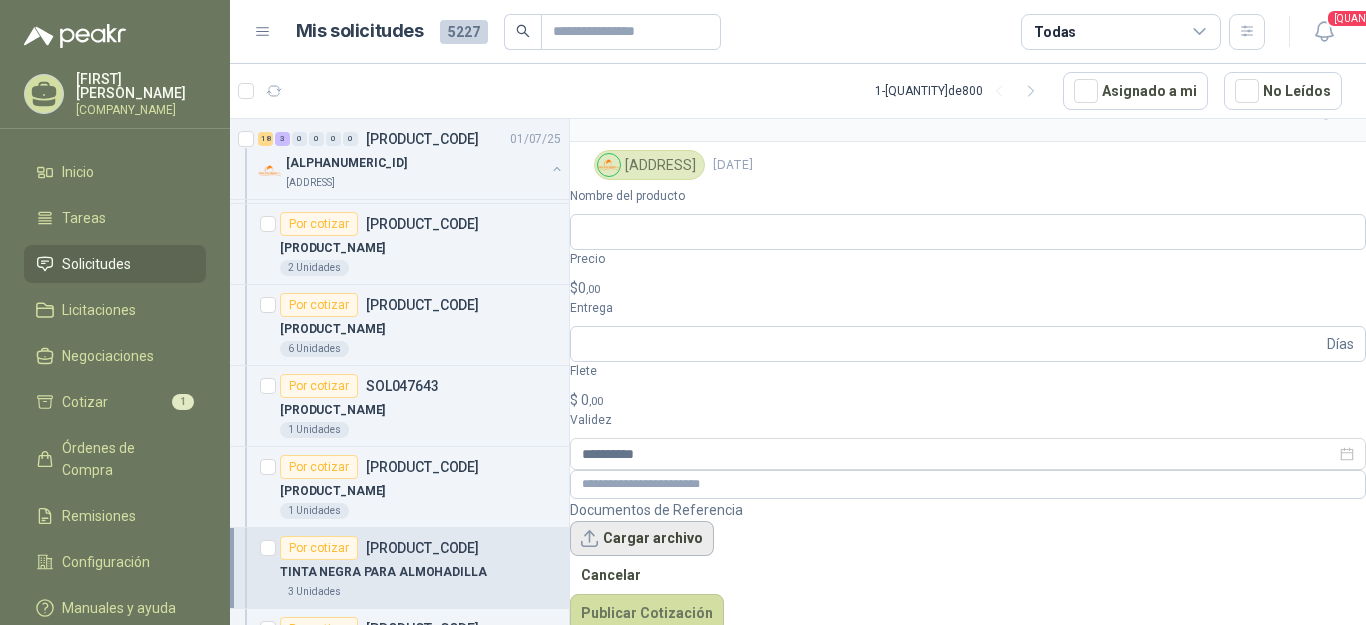 click on "Cargar archivo" at bounding box center (642, 539) 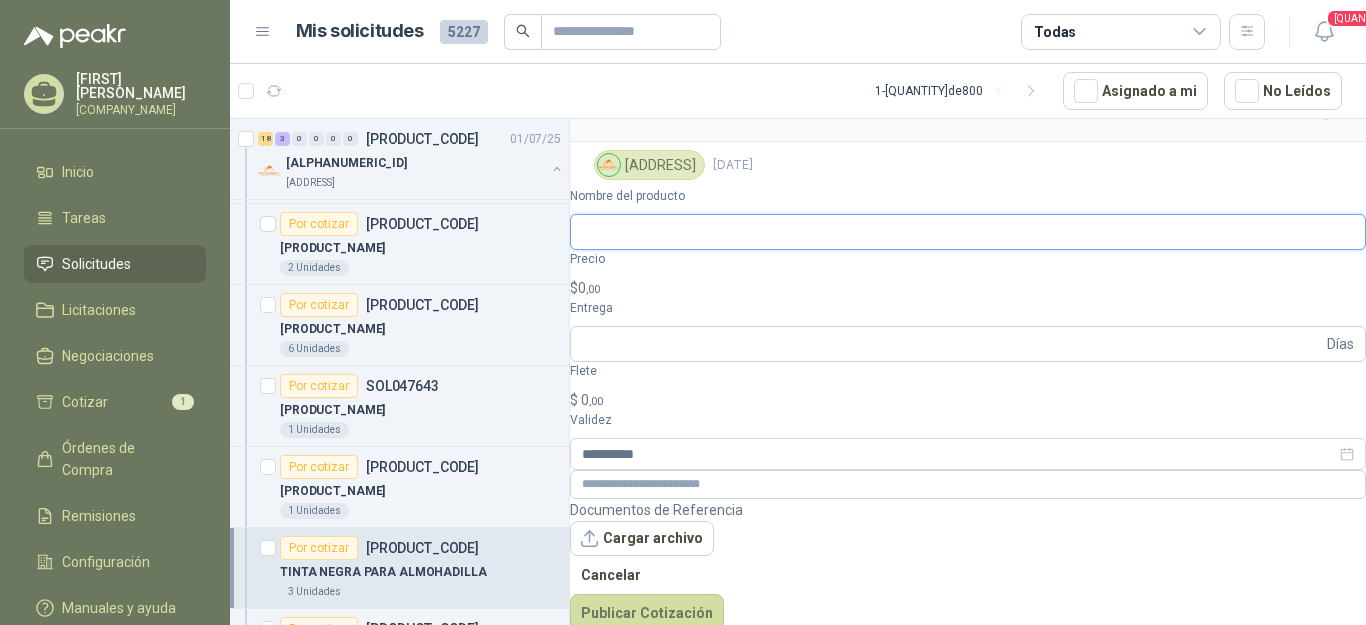click on "Nombre del producto" at bounding box center (968, 232) 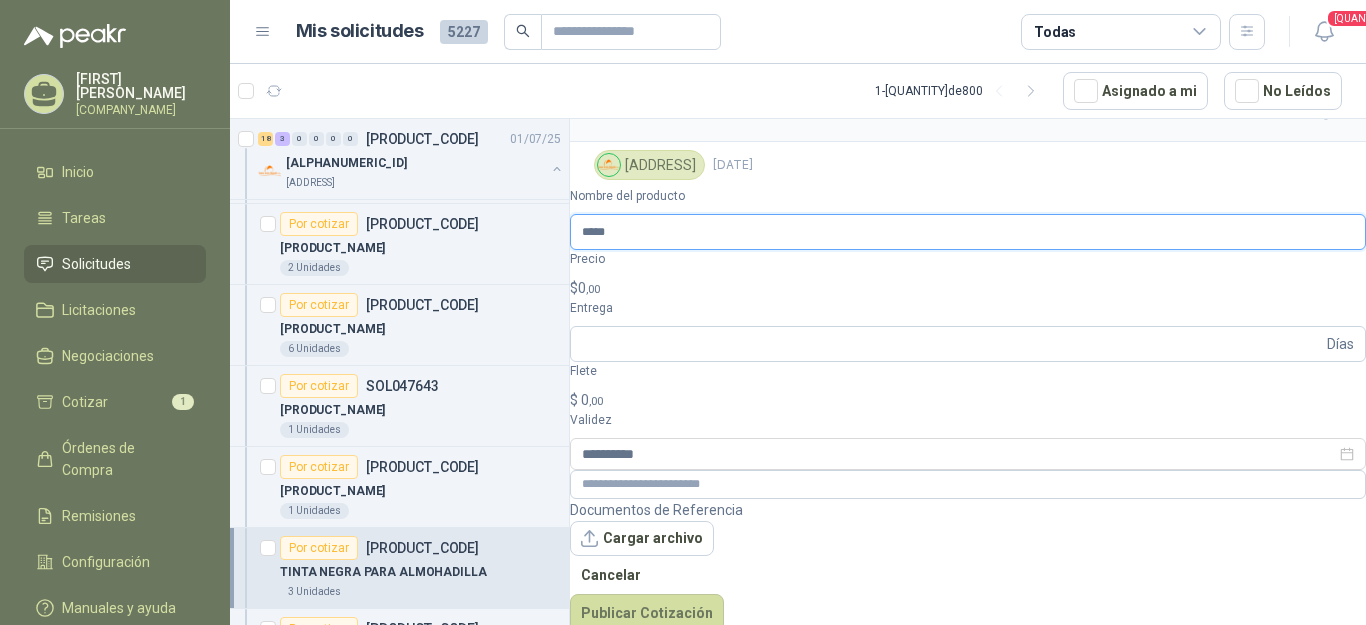 type on "**********" 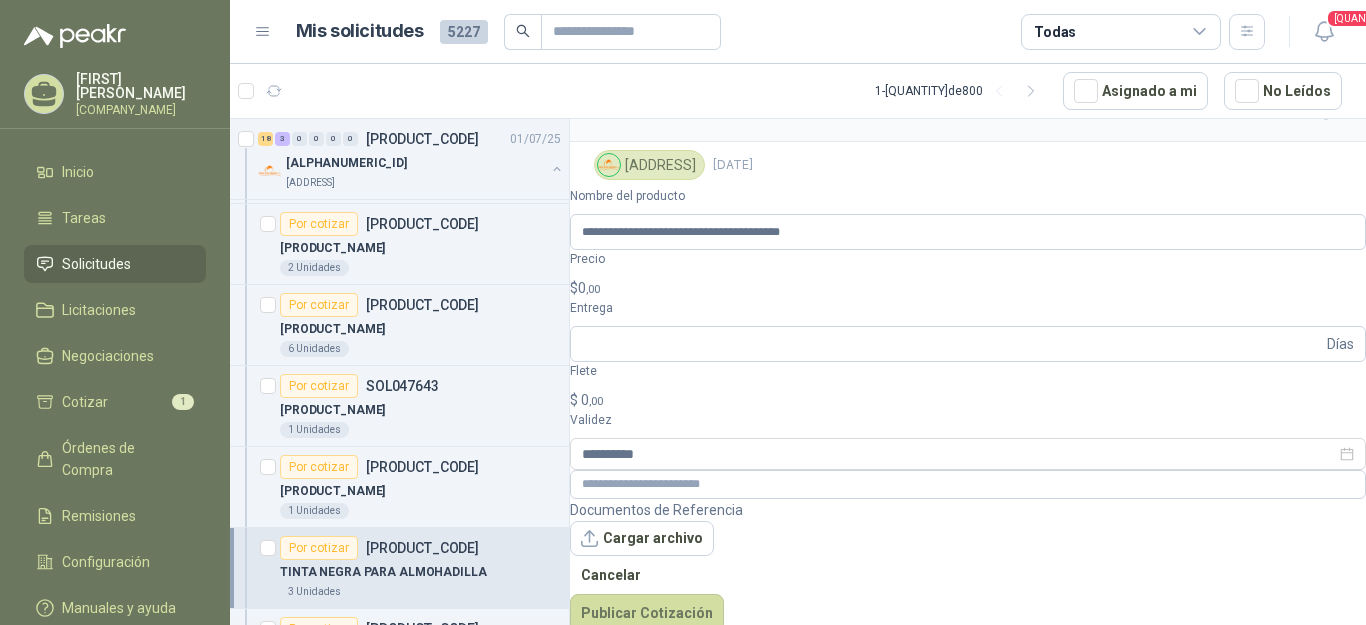 click on "$ [PRICE]" at bounding box center [968, 288] 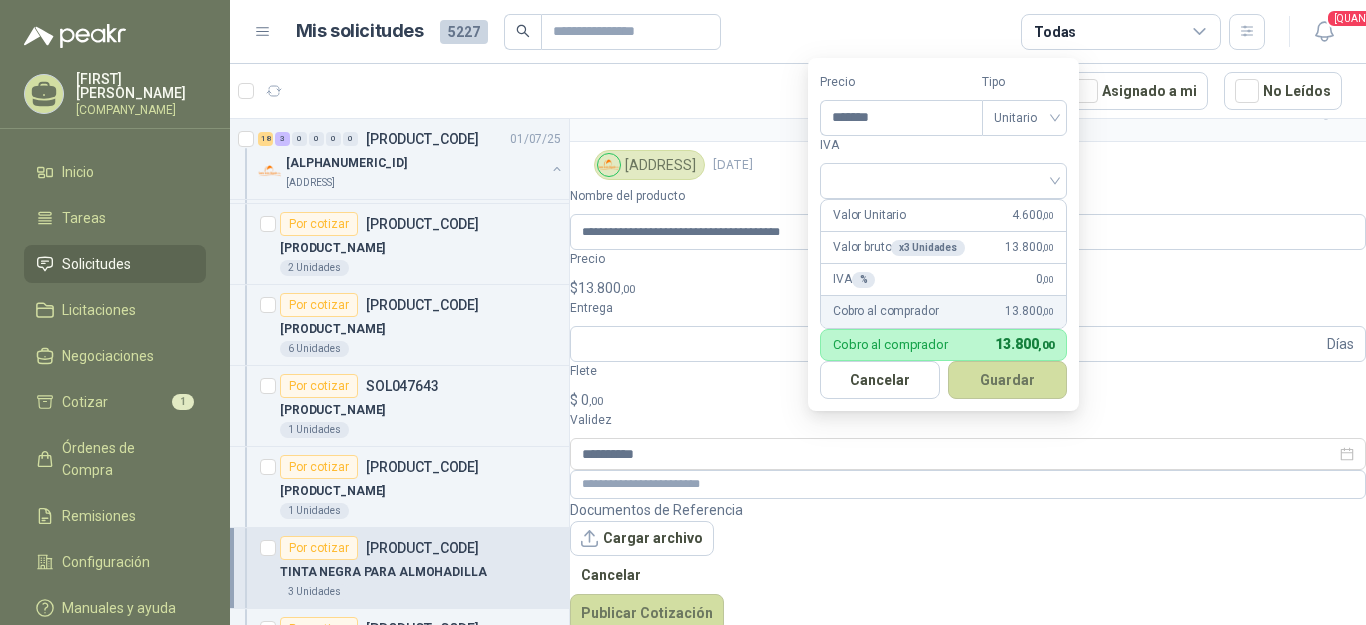 type on "*******" 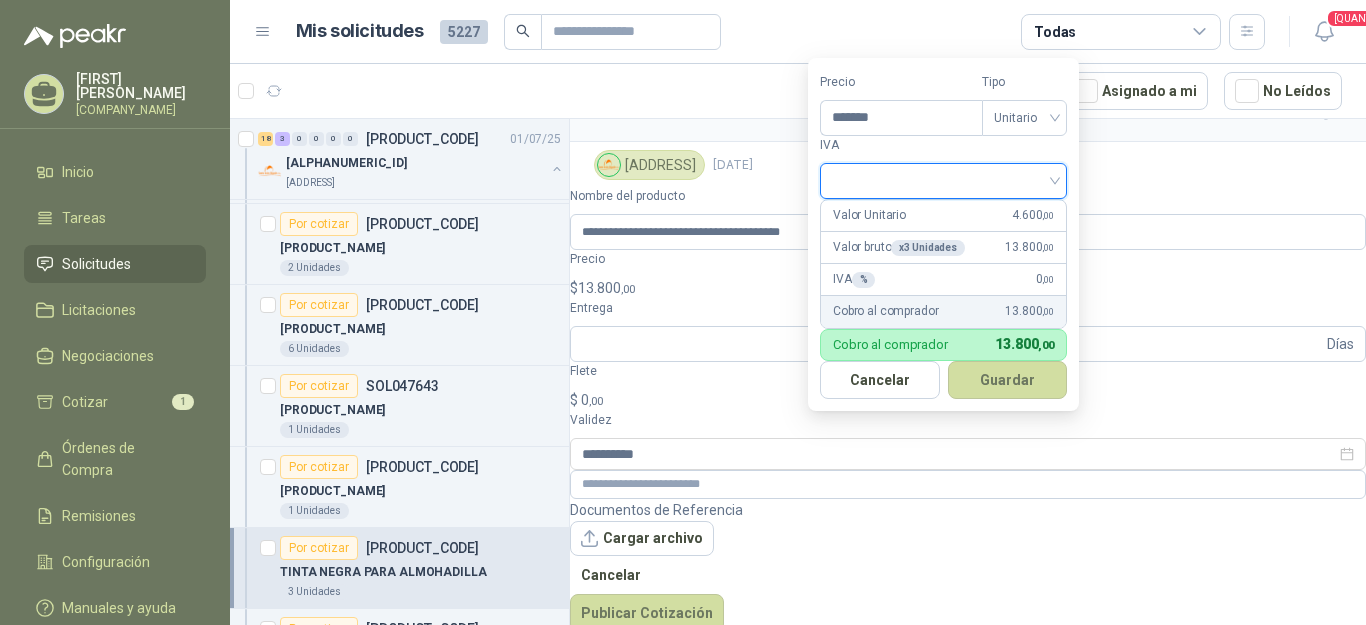 click at bounding box center (943, 179) 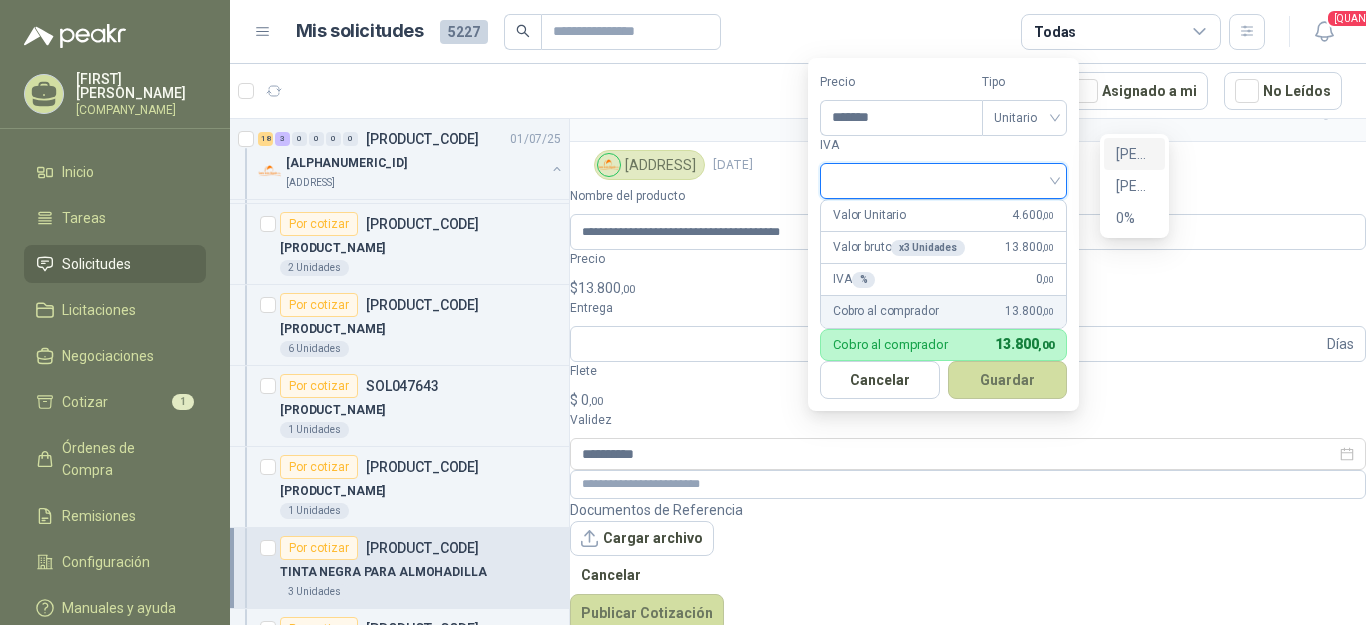 click on "[PERCENTAGE]%" at bounding box center [1134, 154] 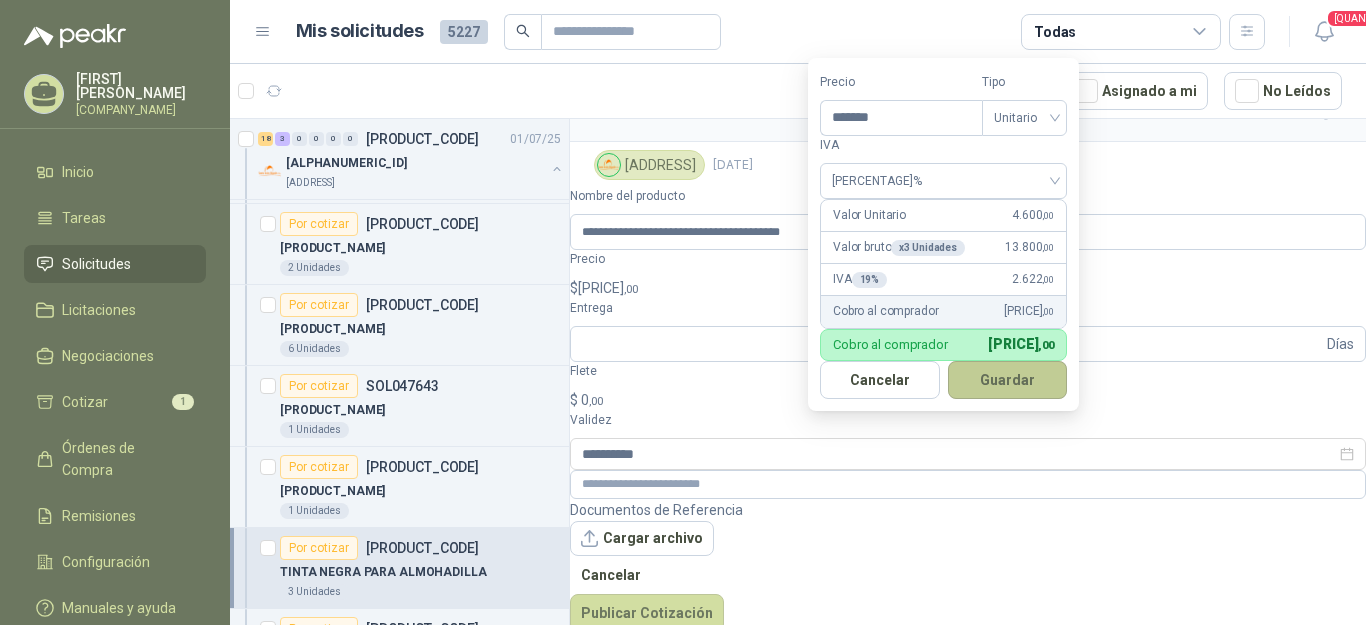 click on "Guardar" at bounding box center (1008, 380) 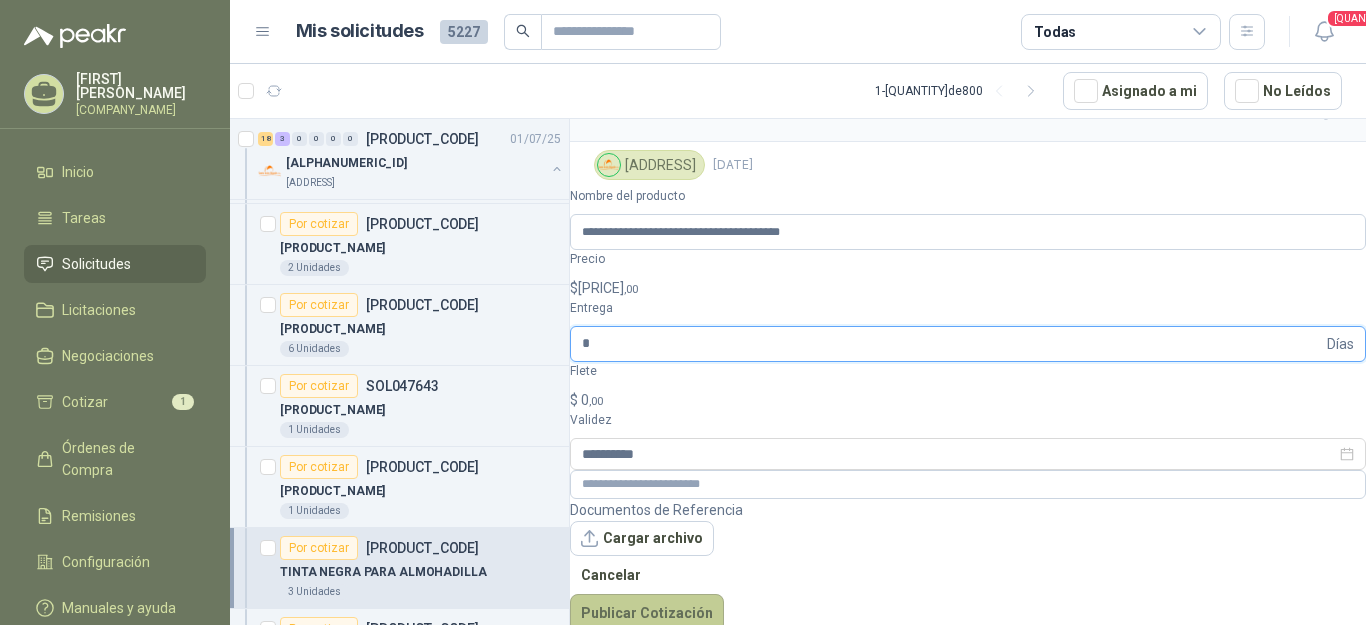 type on "*" 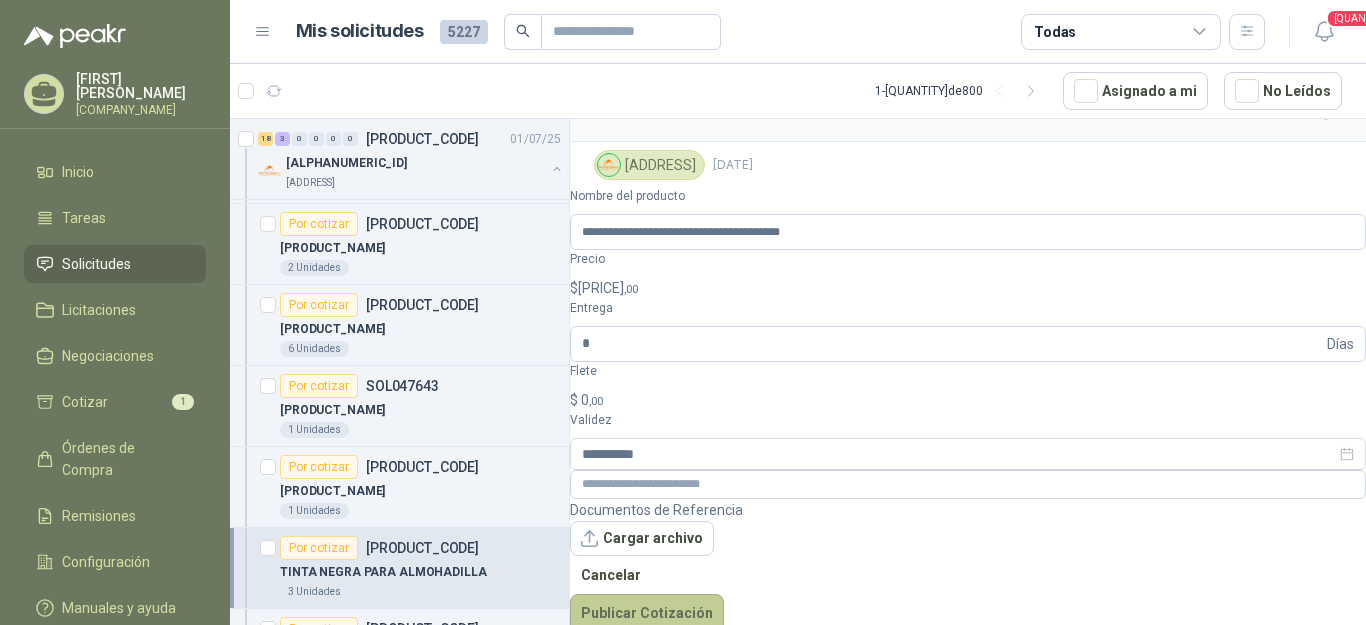 click on "Publicar Cotización" at bounding box center [647, 613] 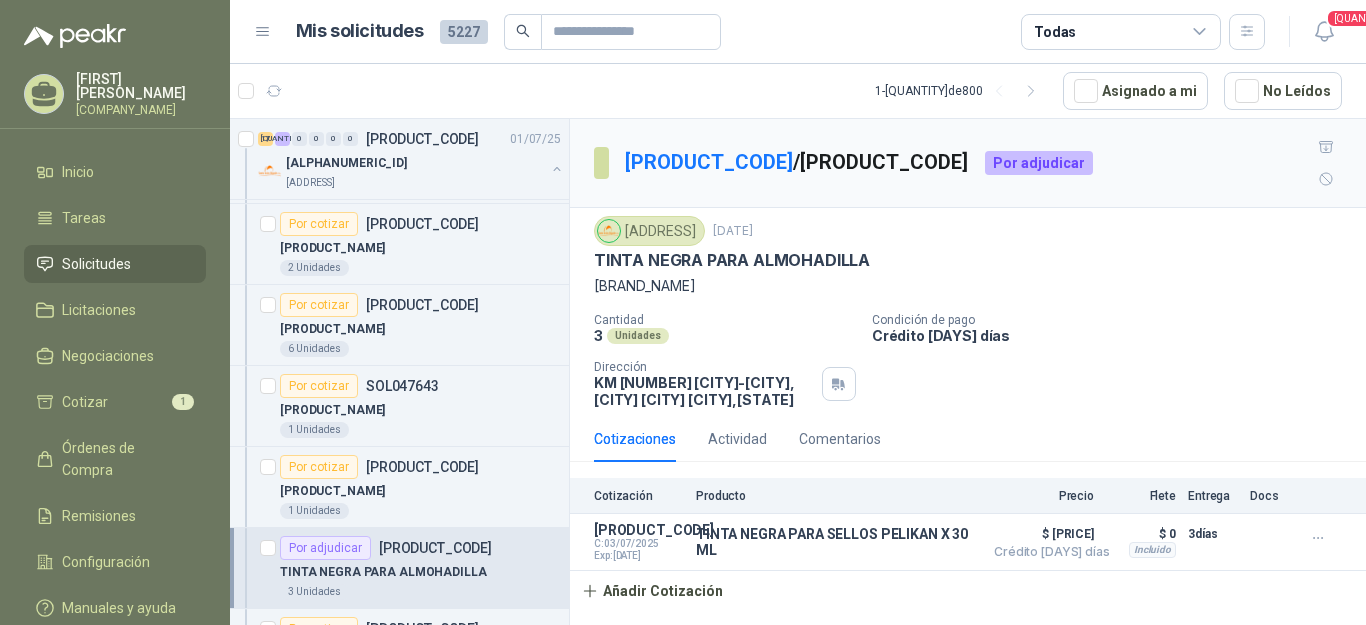 scroll, scrollTop: 0, scrollLeft: 0, axis: both 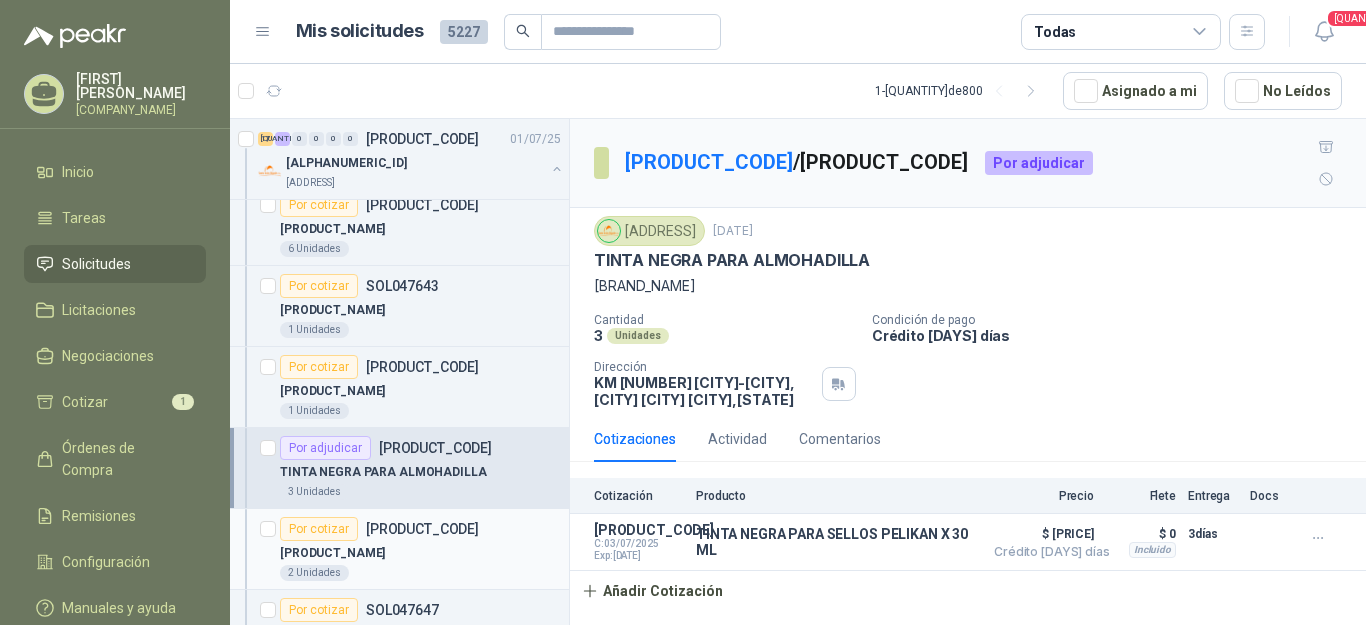 click on "Por cotizar" at bounding box center [319, 529] 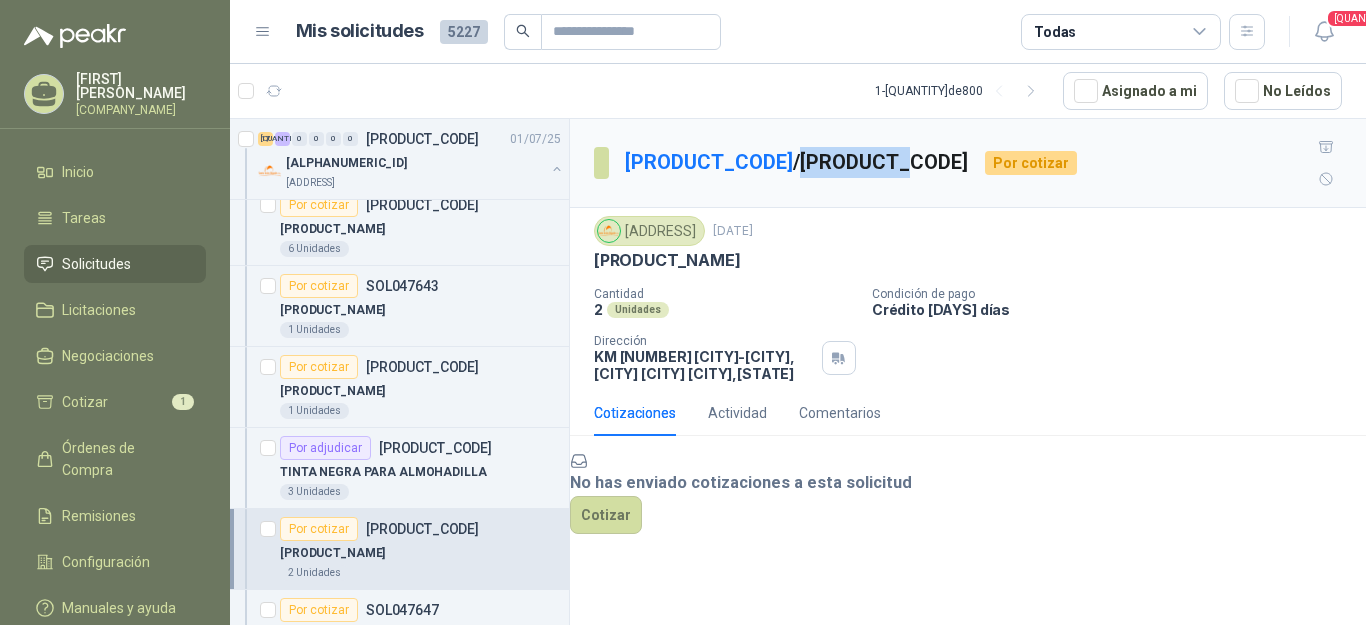 drag, startPoint x: 762, startPoint y: 139, endPoint x: 872, endPoint y: 153, distance: 110.88733 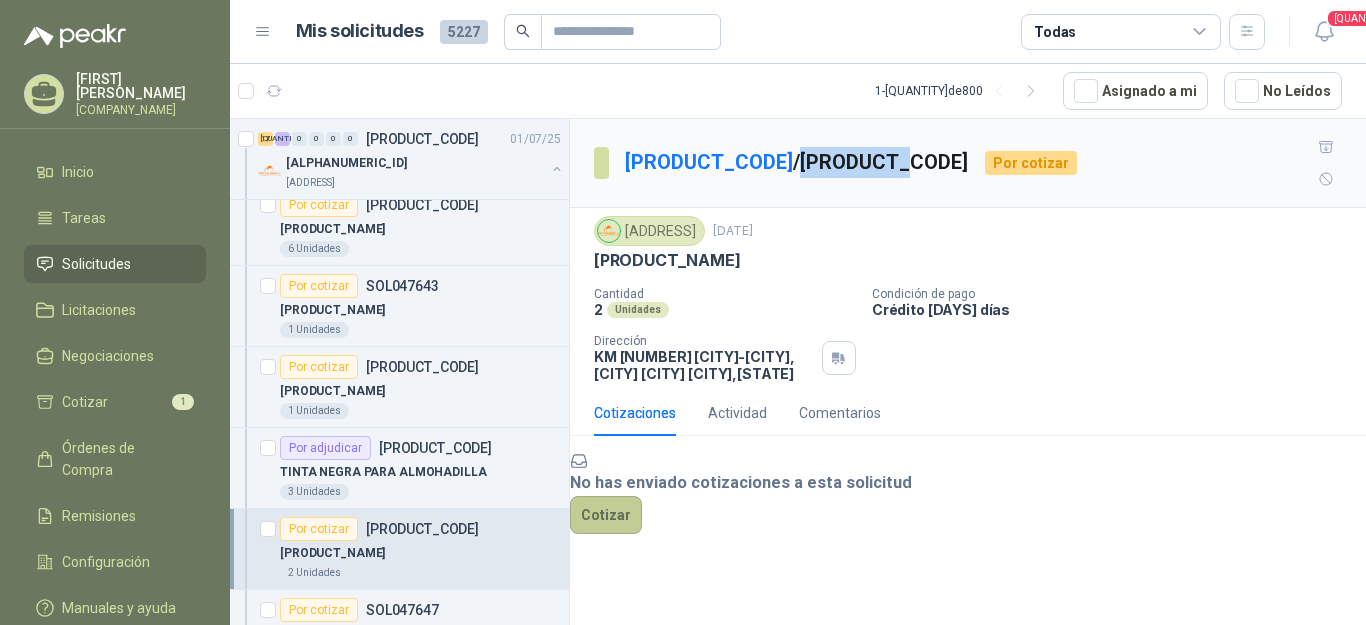 click on "Cotizar" at bounding box center [606, 515] 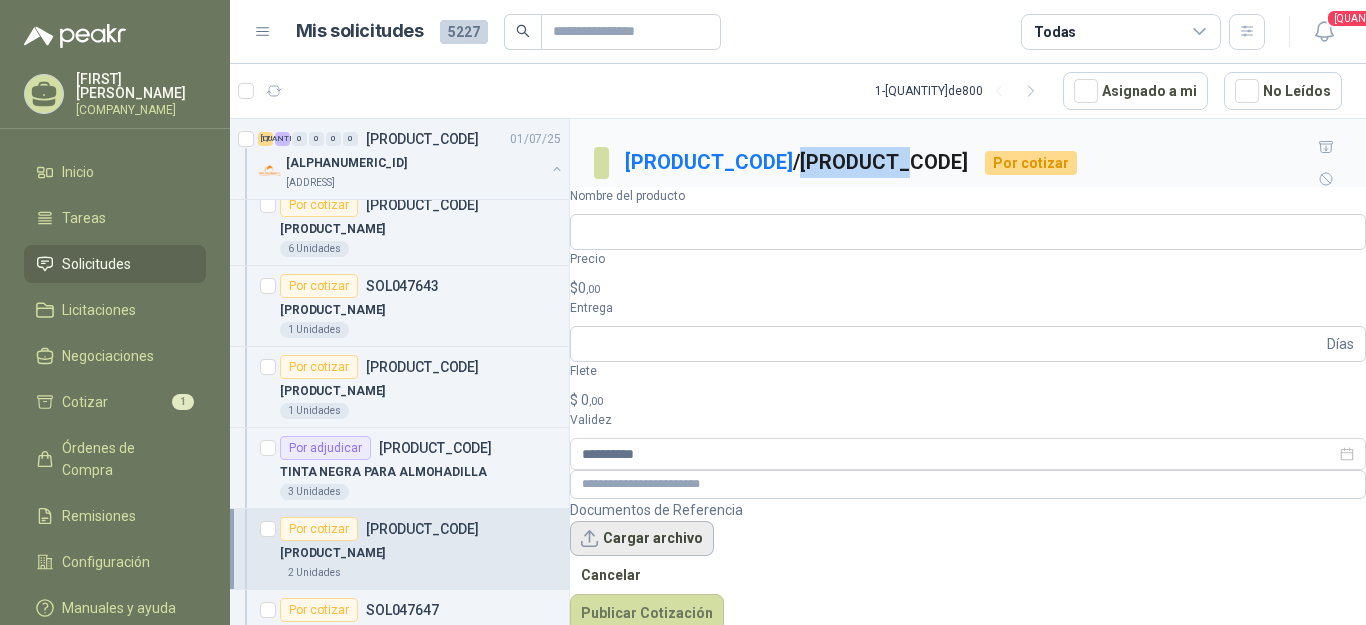 click on "Cargar archivo" at bounding box center [642, 539] 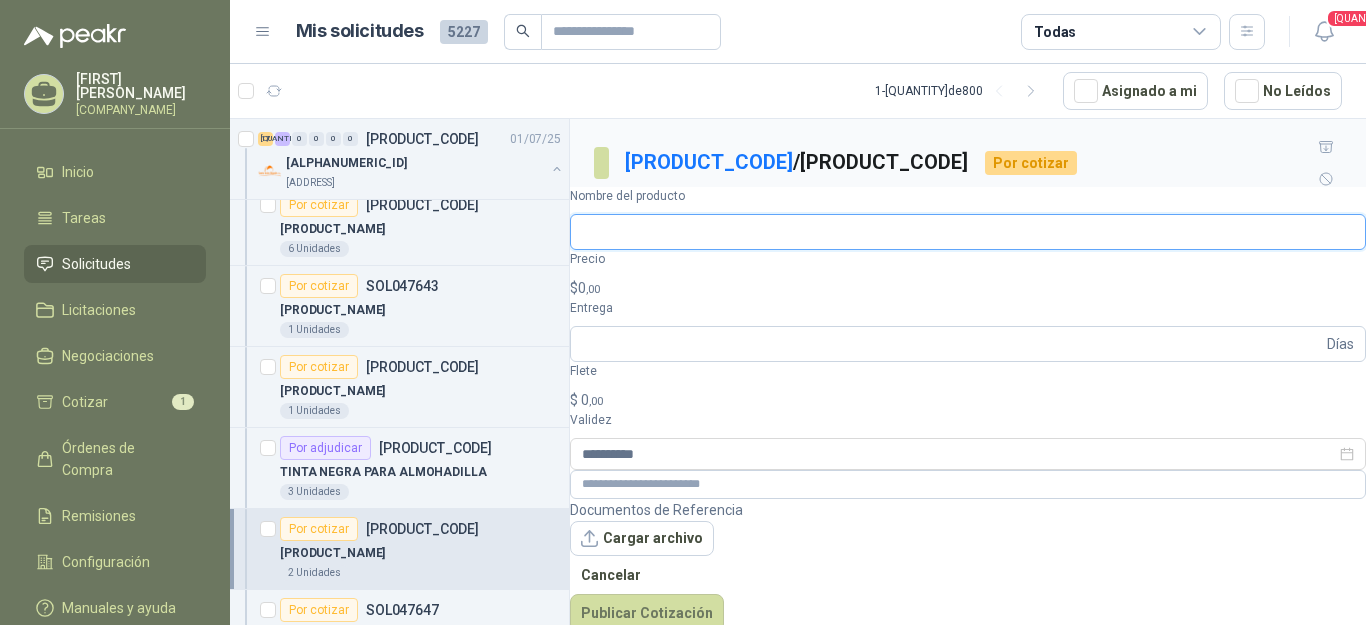 click on "Nombre del producto" at bounding box center [968, 232] 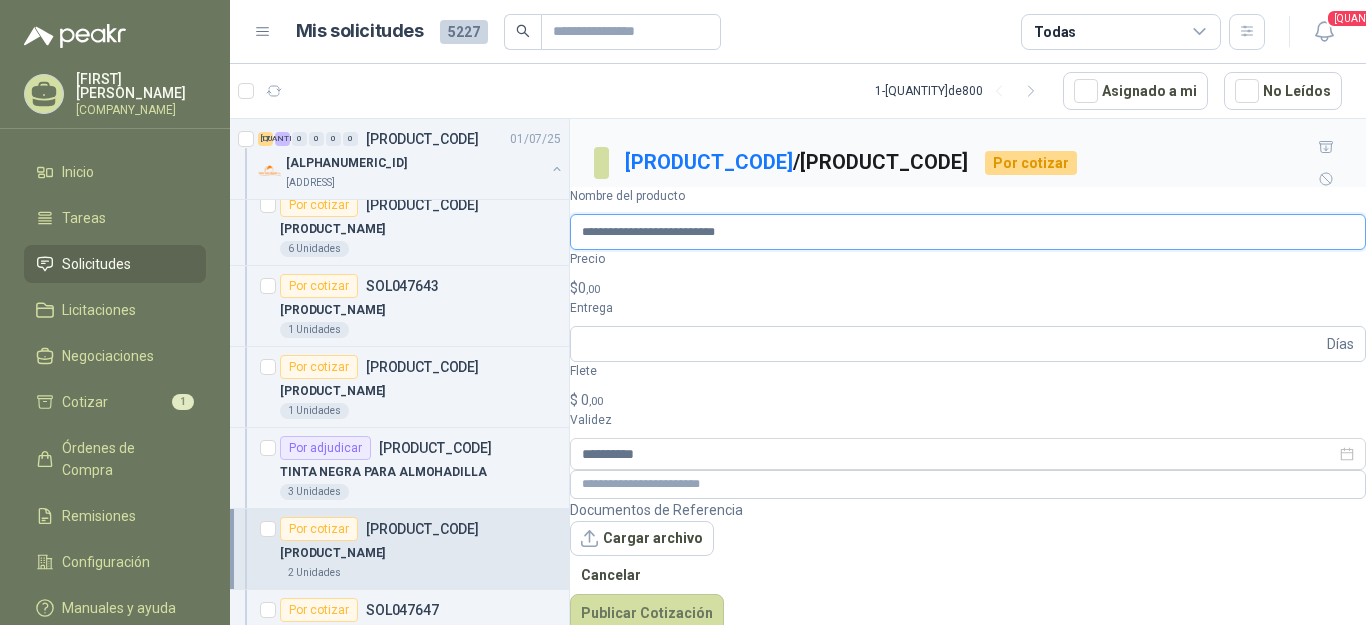 type on "**********" 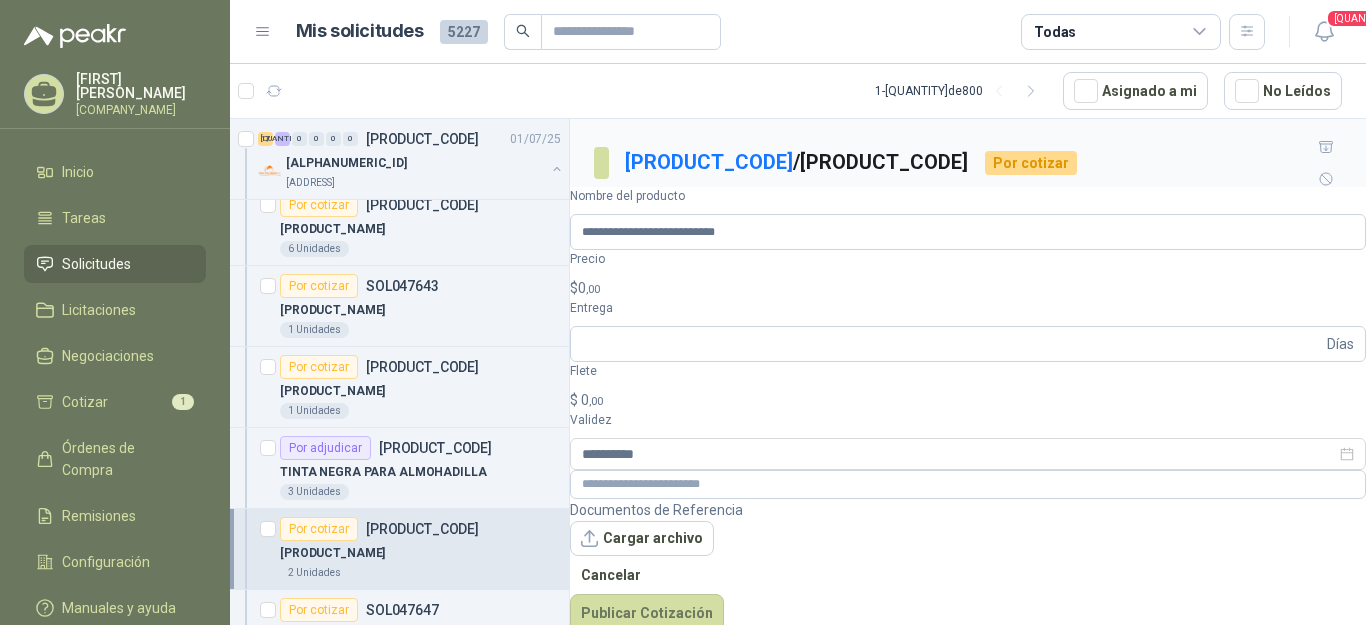 click on "$ [PRICE]" at bounding box center [968, 288] 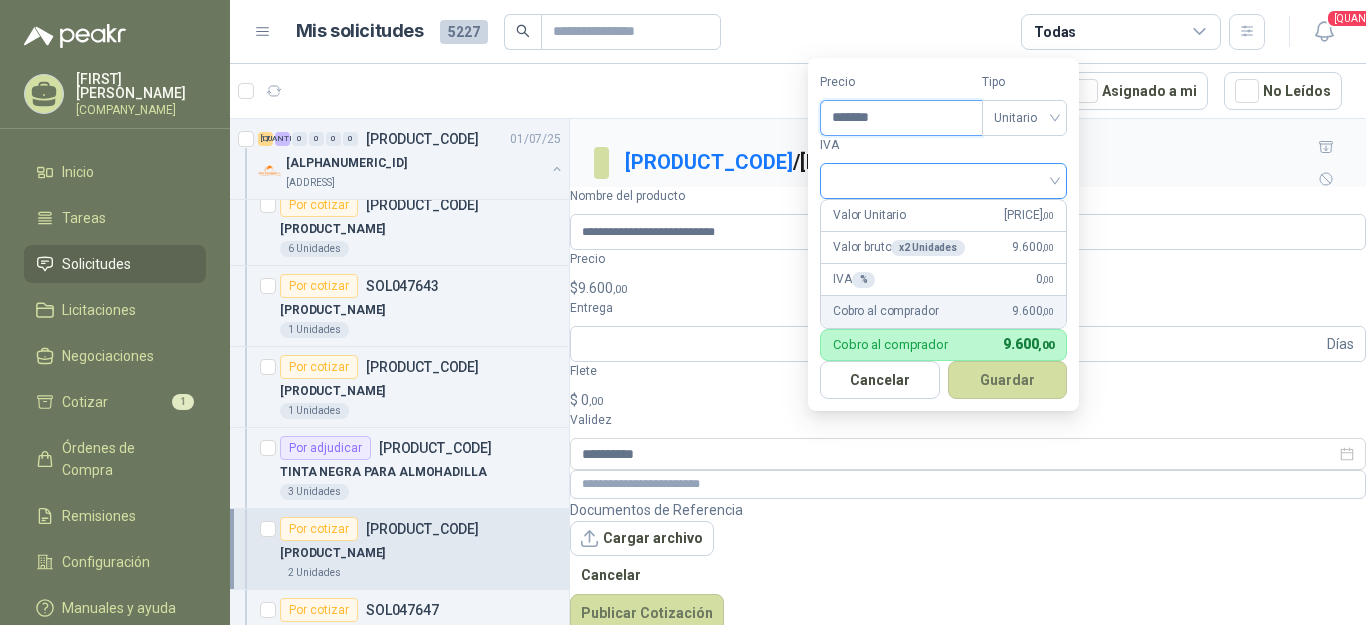 type on "*******" 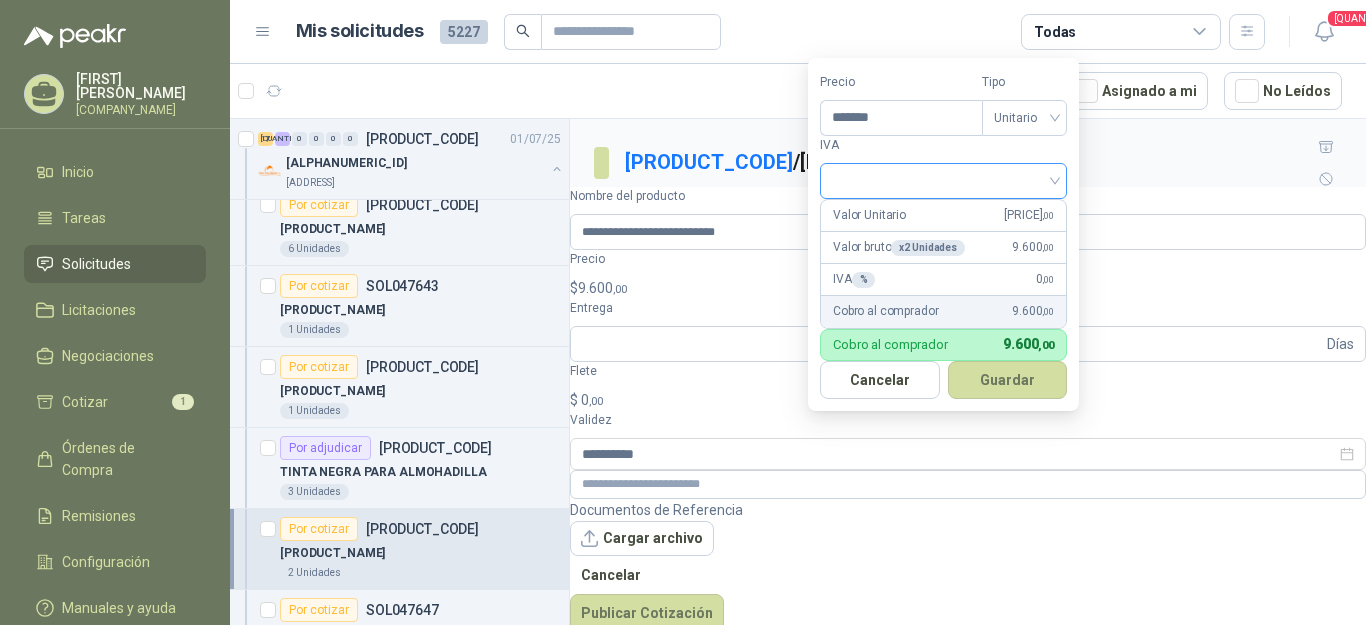 click at bounding box center [943, 179] 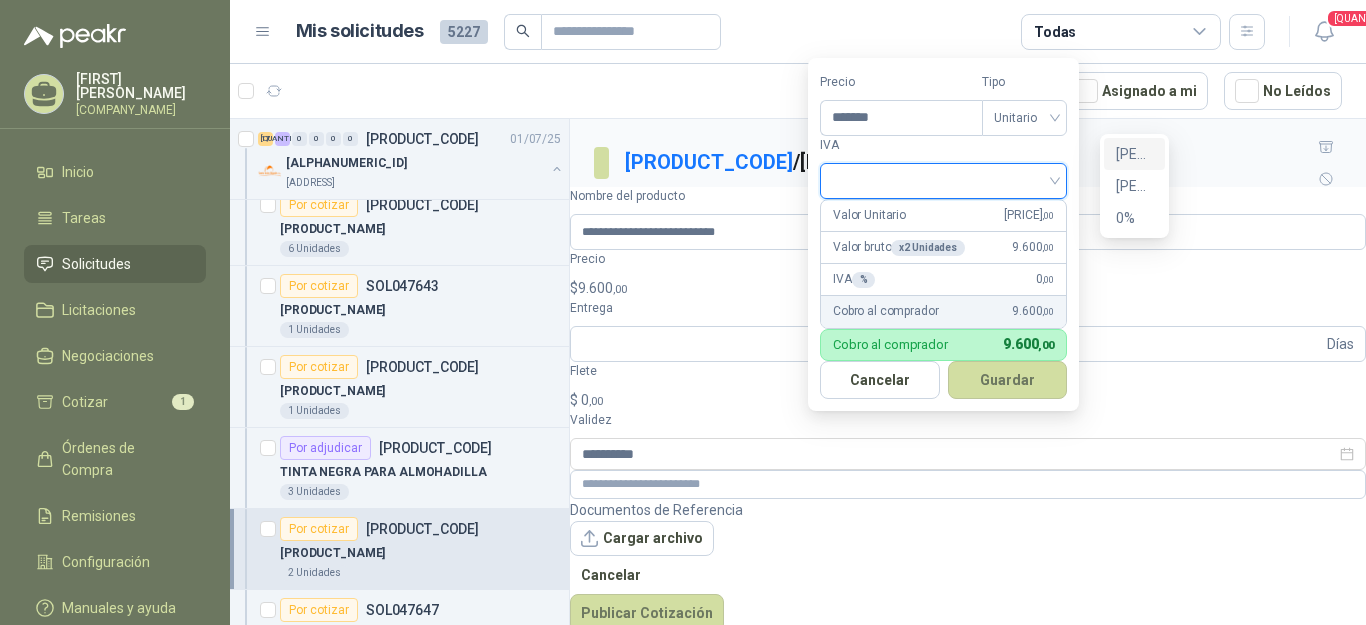 click on "[PERCENTAGE]%" at bounding box center (1134, 154) 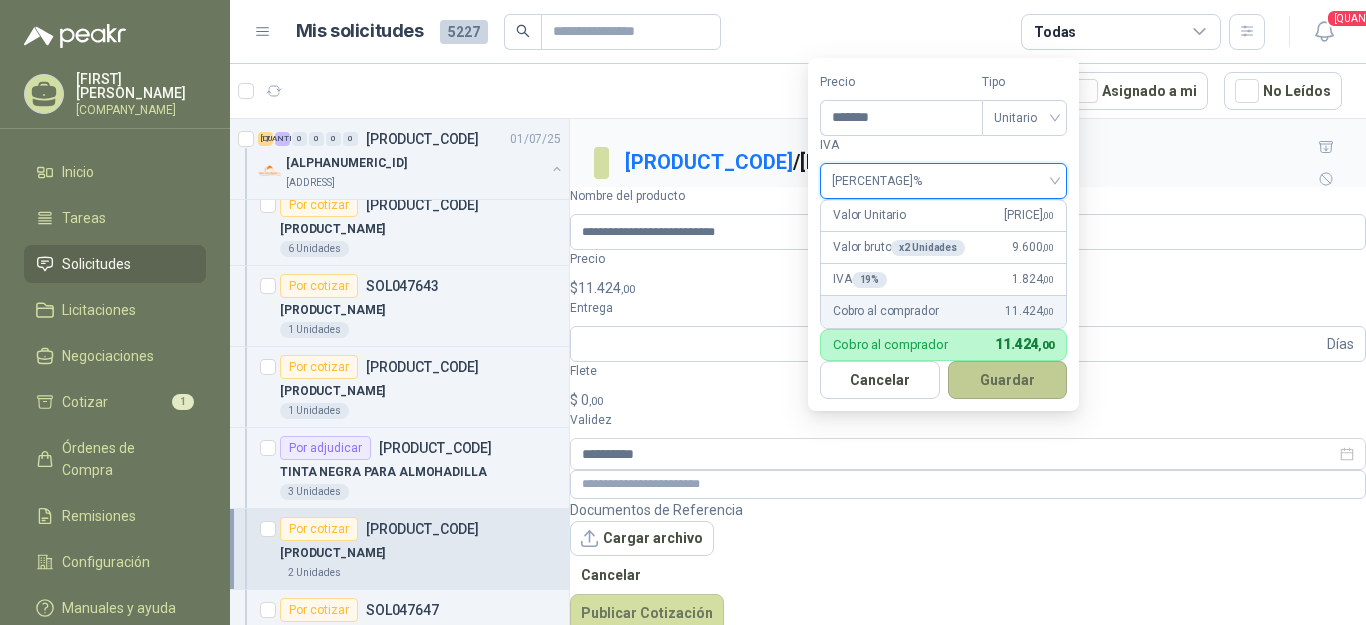 click on "Guardar" at bounding box center [1008, 380] 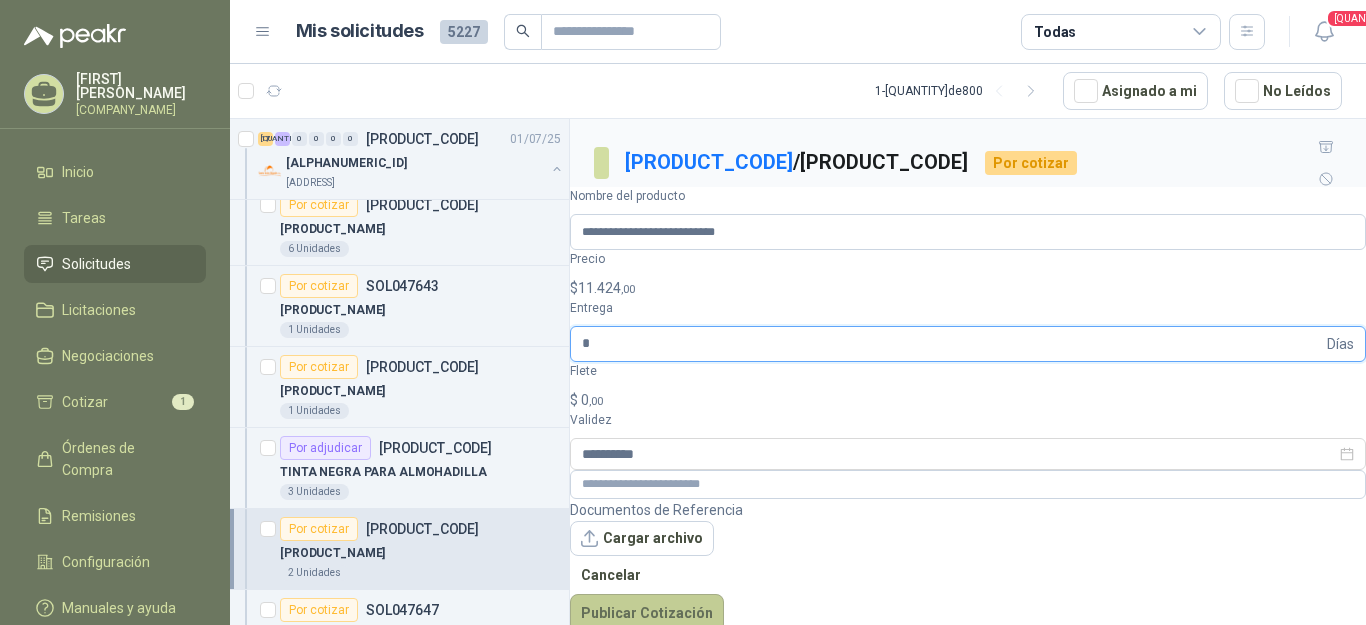 type on "*" 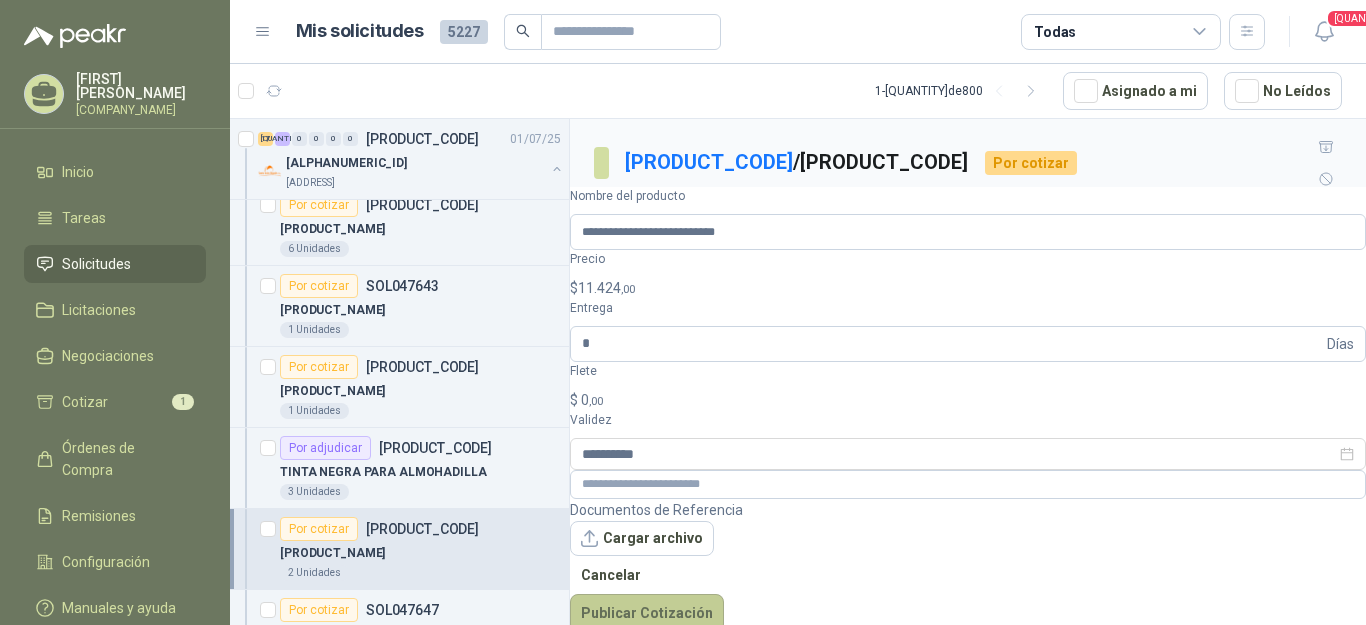 click on "Publicar Cotización" at bounding box center (647, 613) 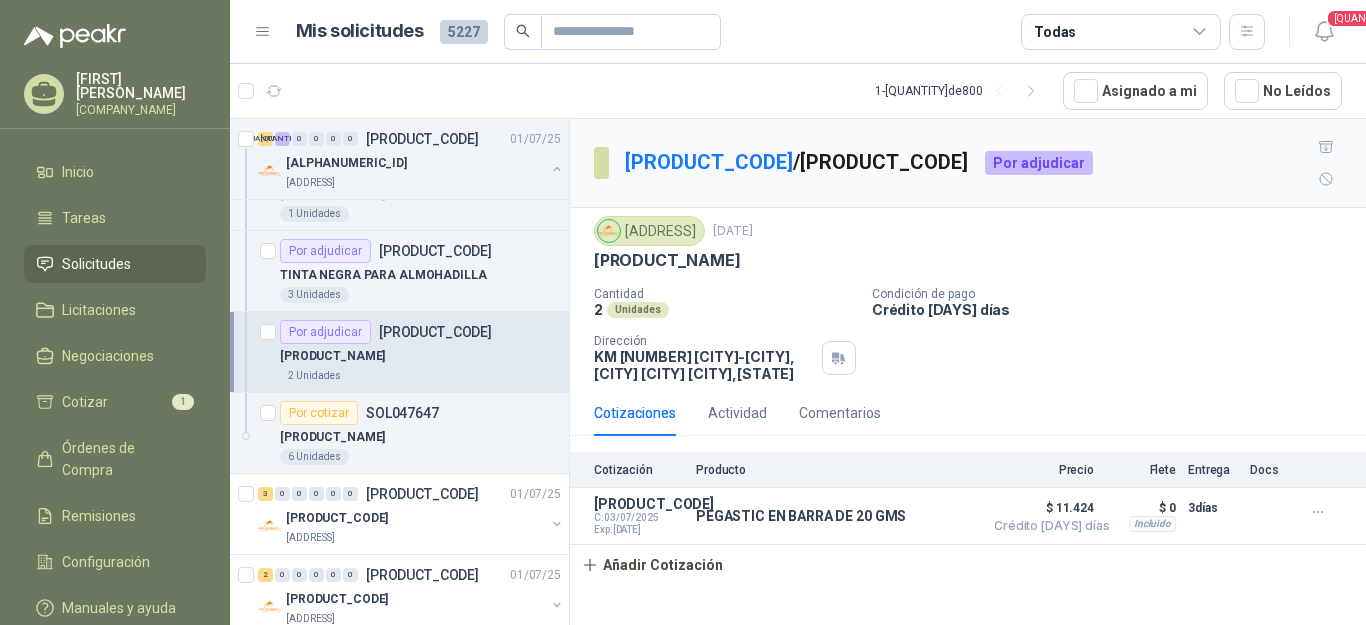scroll, scrollTop: 7380, scrollLeft: 0, axis: vertical 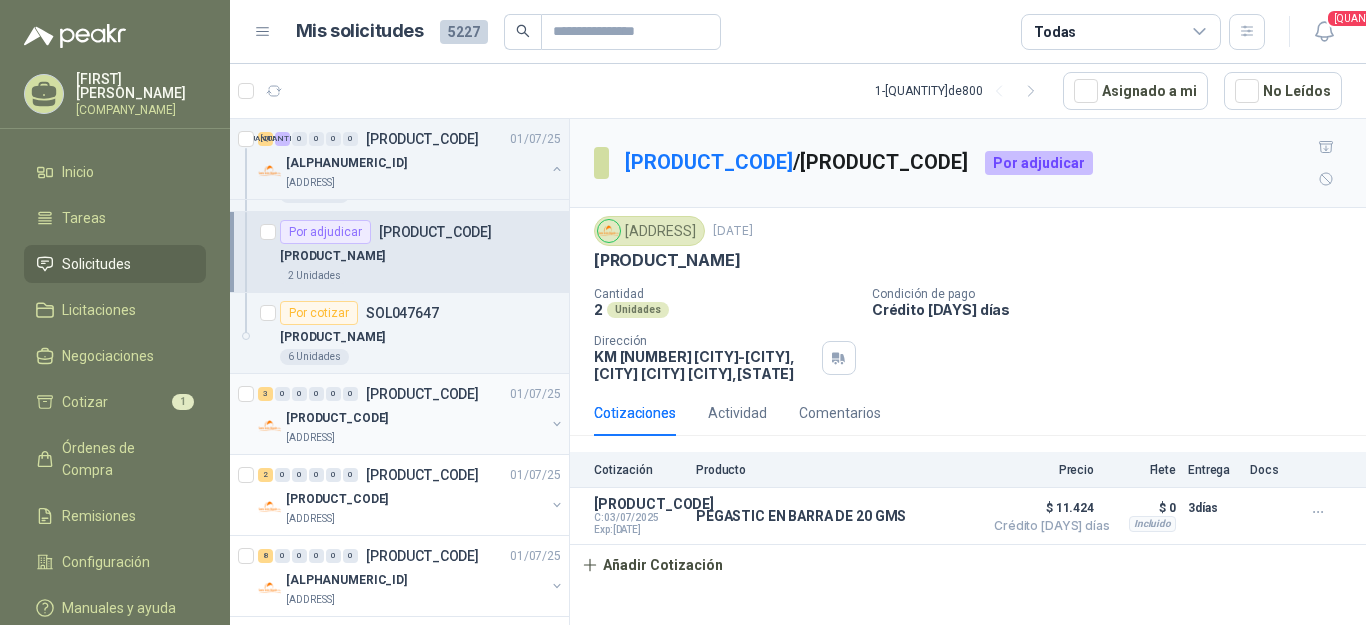 click on "[ADDRESS]" at bounding box center (310, 438) 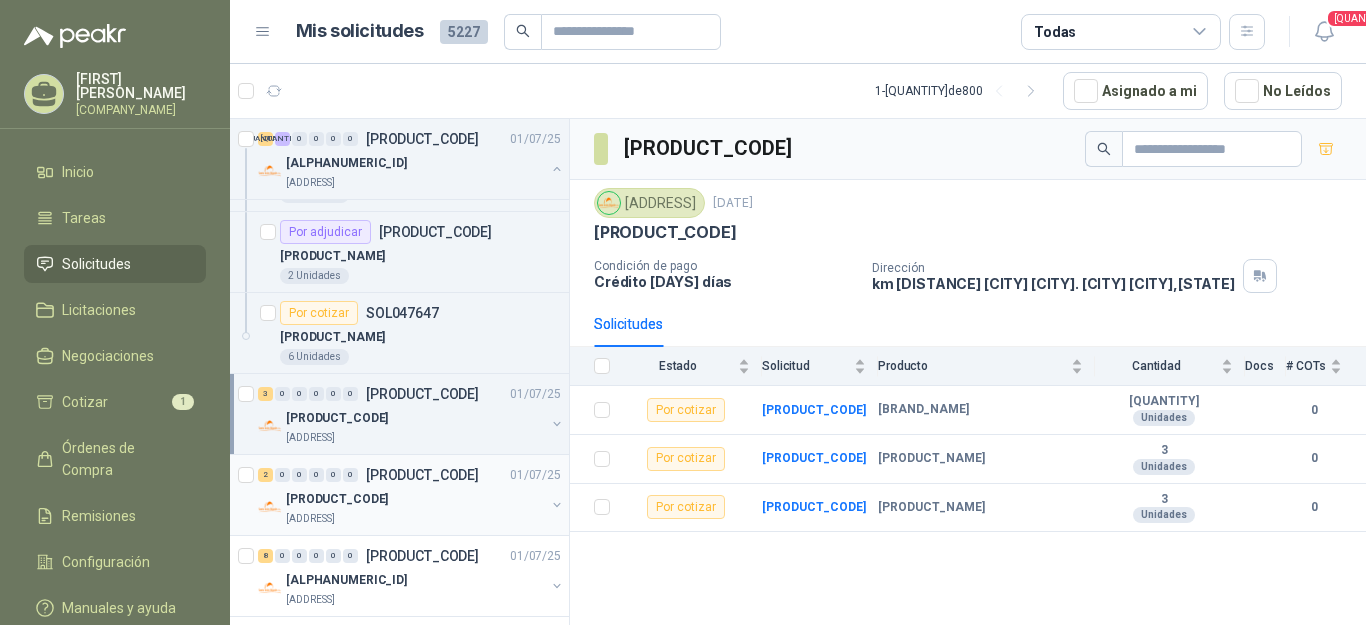 click on "[PRODUCT_CODE]" at bounding box center (337, 499) 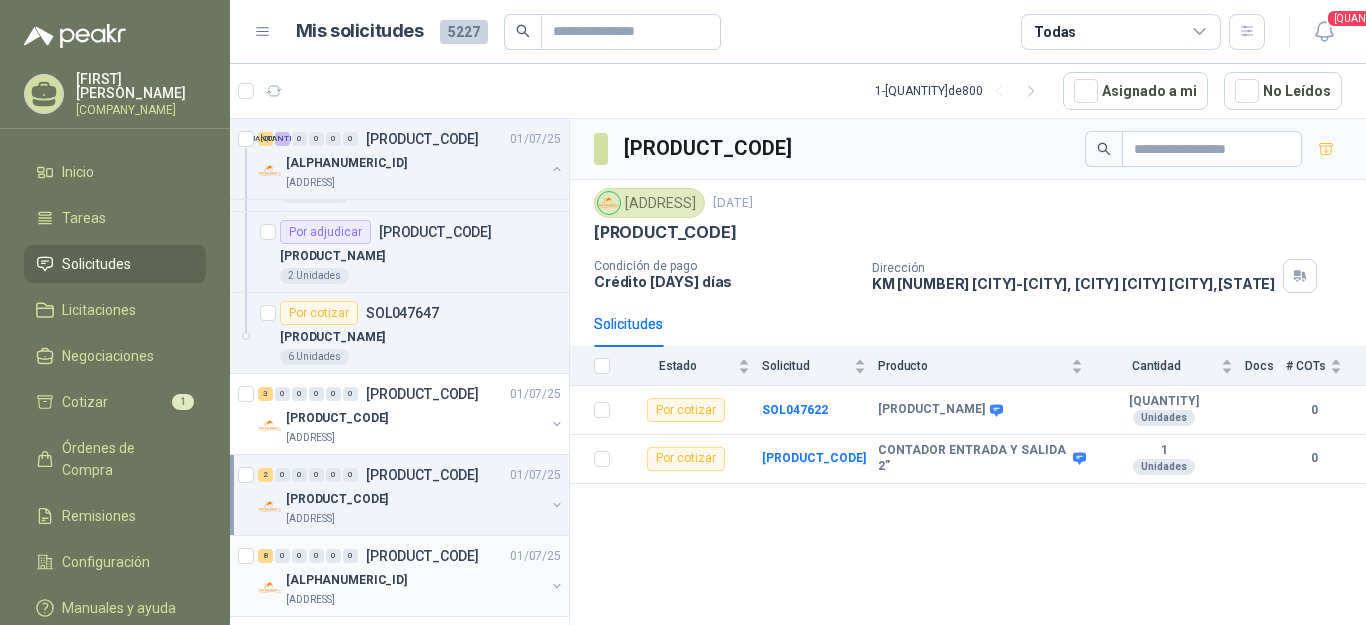 click on "[ALPHANUMERIC_ID]" at bounding box center (346, 580) 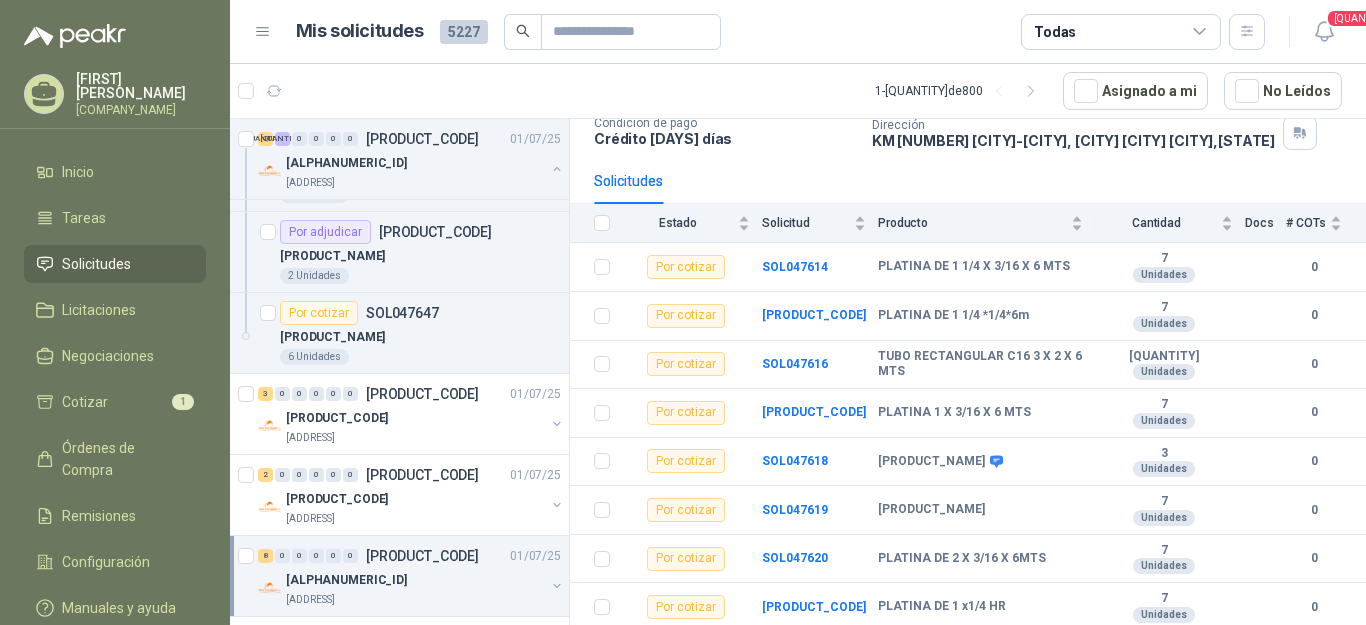 scroll, scrollTop: 157, scrollLeft: 0, axis: vertical 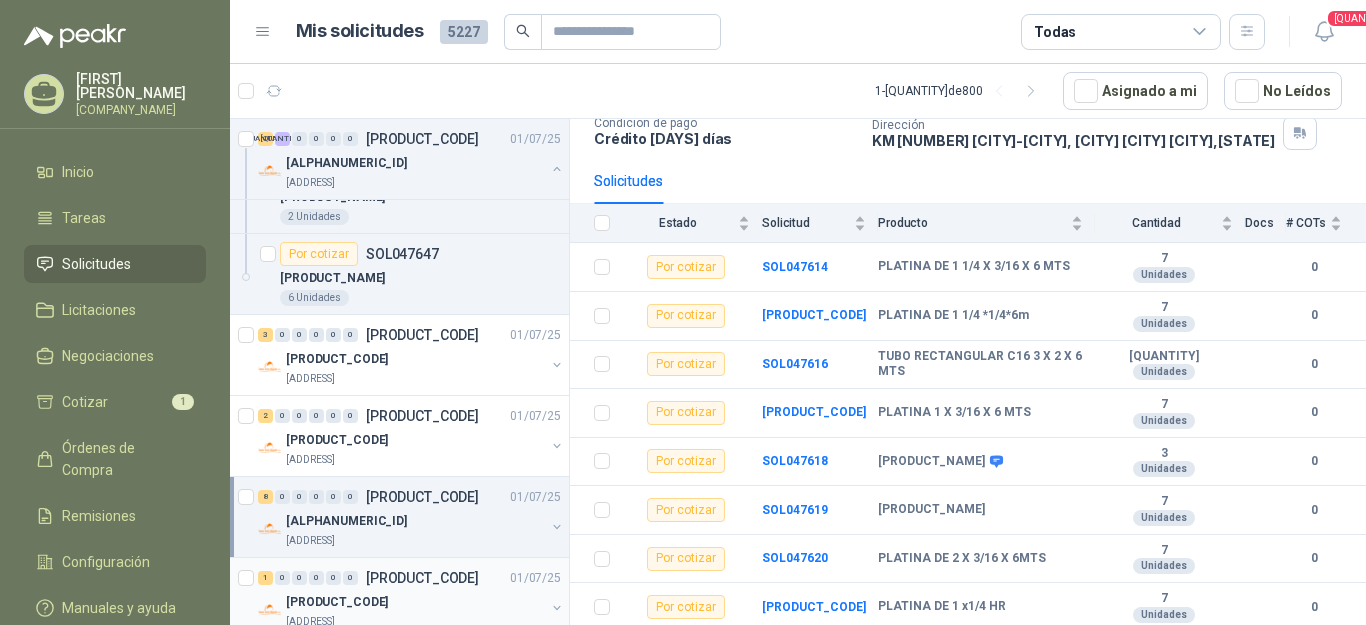 click on "[PRODUCT_CODE]" at bounding box center (337, 602) 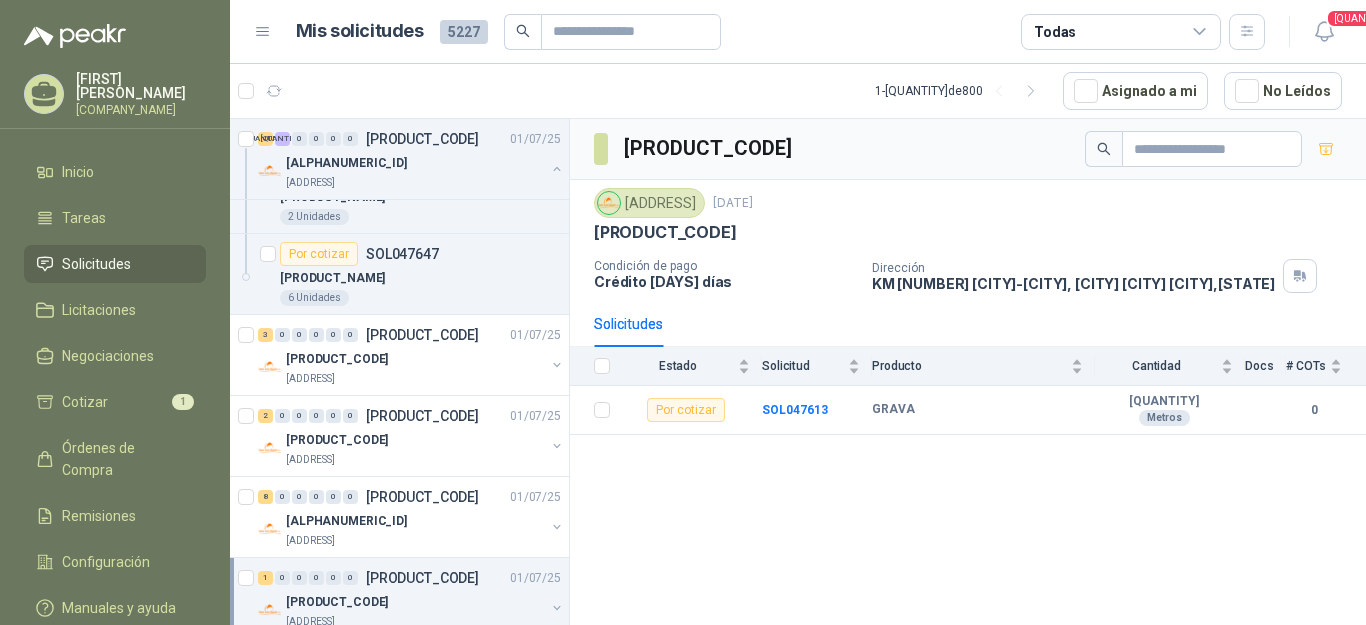scroll, scrollTop: 7578, scrollLeft: 0, axis: vertical 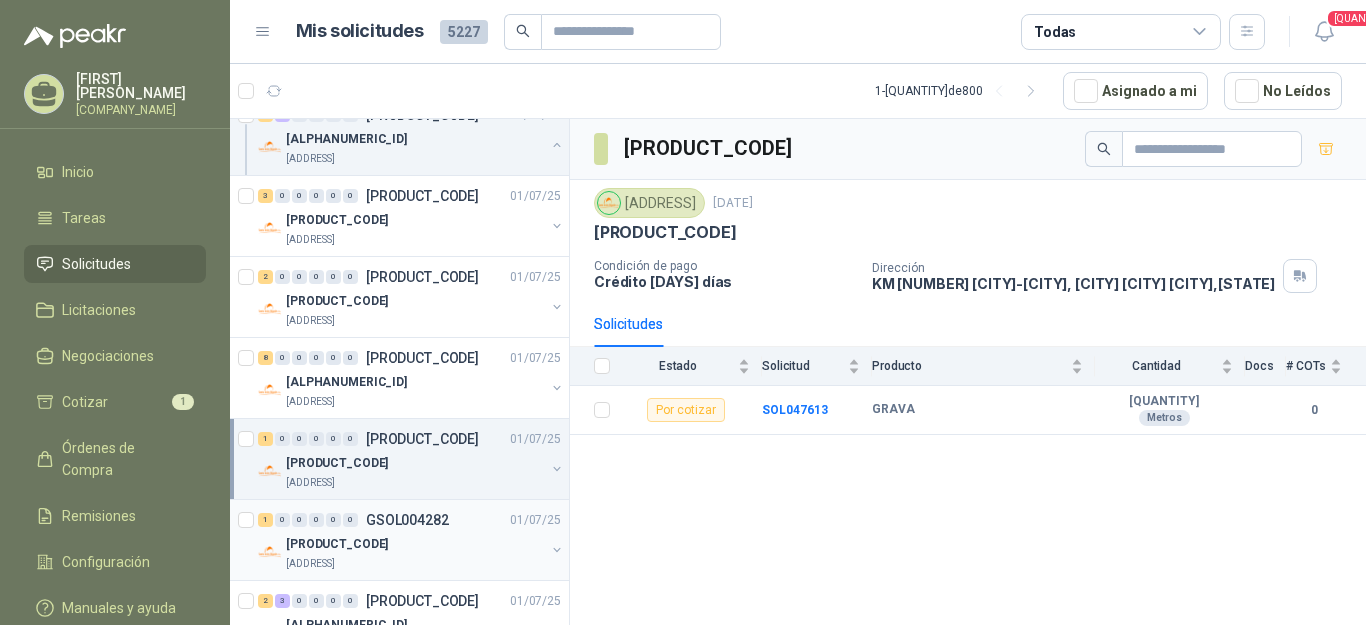 click on "[PRODUCT_CODE]" at bounding box center [337, 544] 